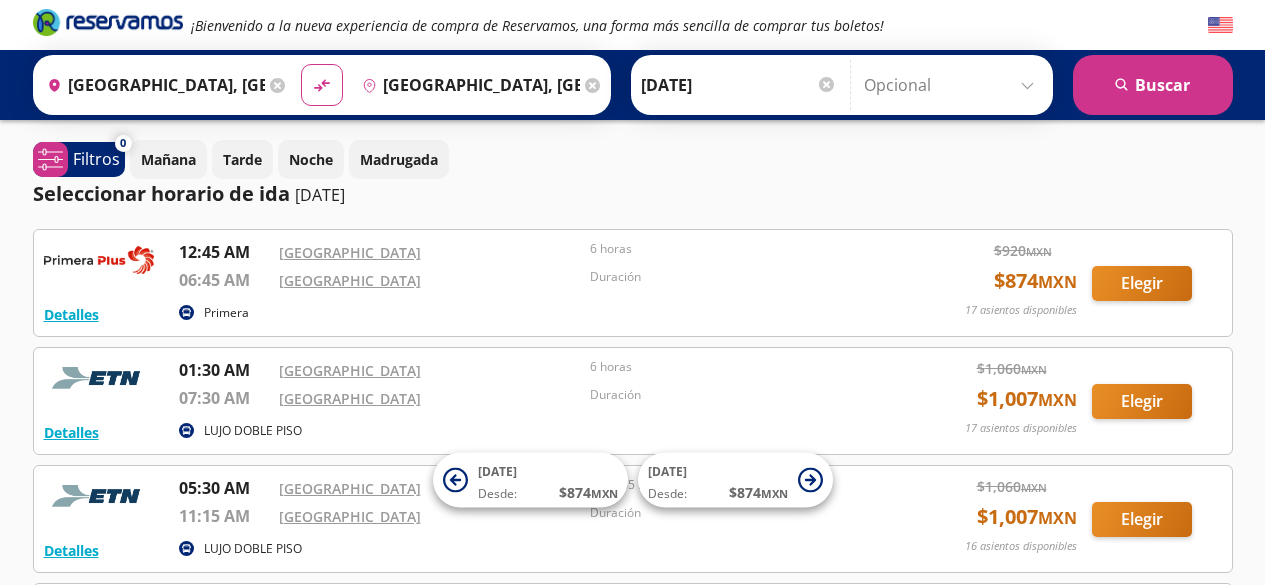scroll, scrollTop: 0, scrollLeft: 0, axis: both 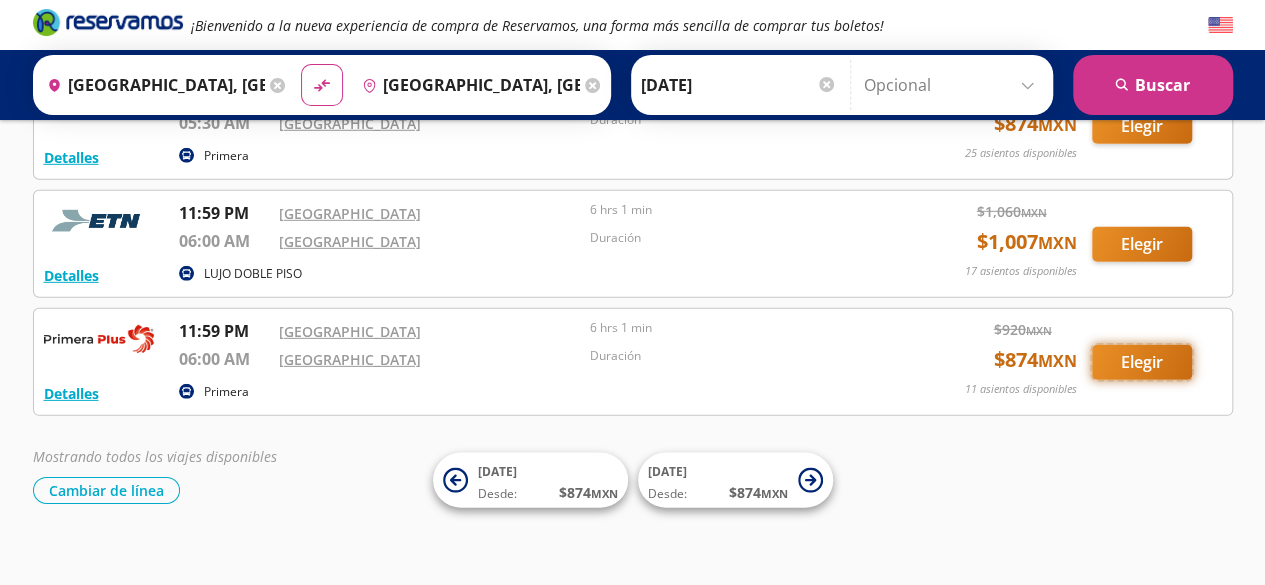 click on "Elegir" at bounding box center [1142, 362] 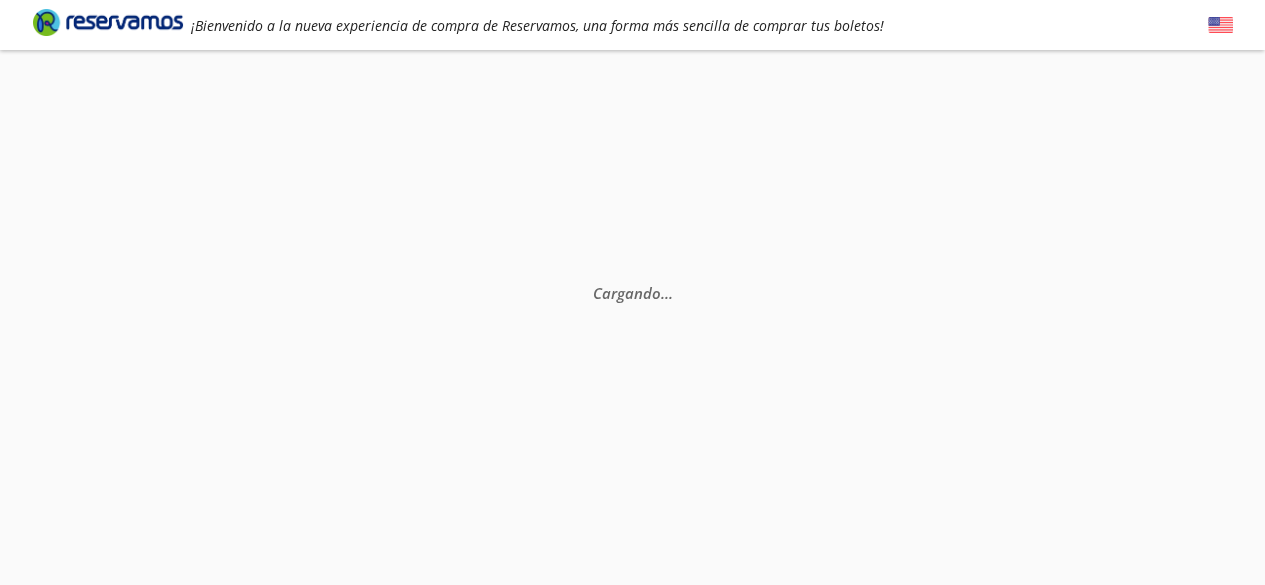 scroll, scrollTop: 0, scrollLeft: 0, axis: both 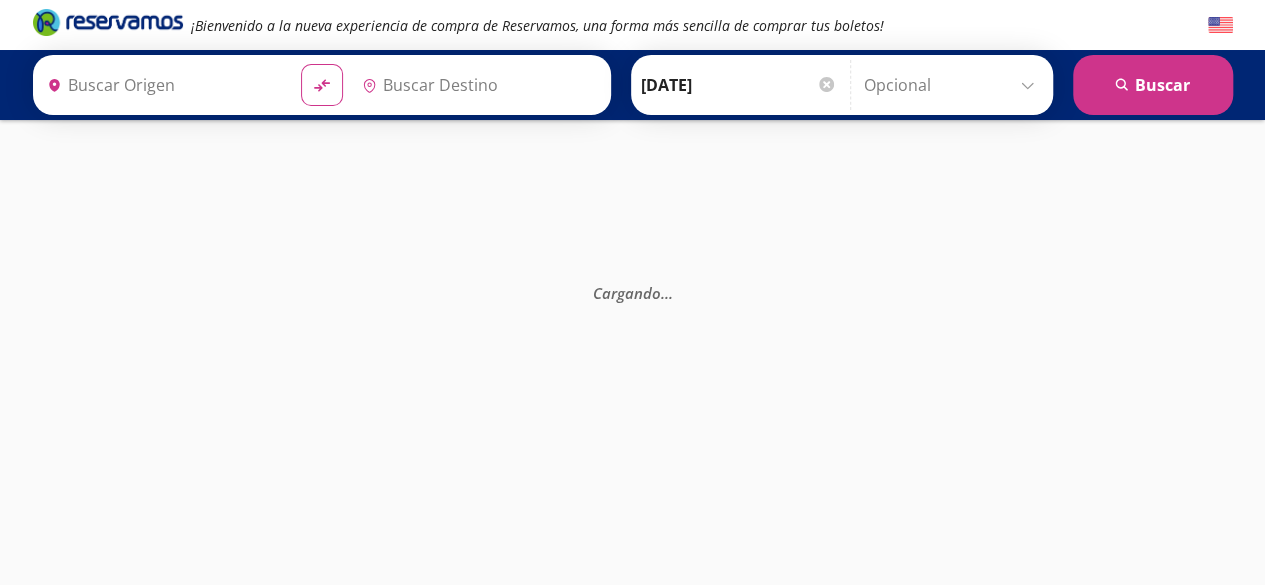 type on "[GEOGRAPHIC_DATA], [GEOGRAPHIC_DATA]" 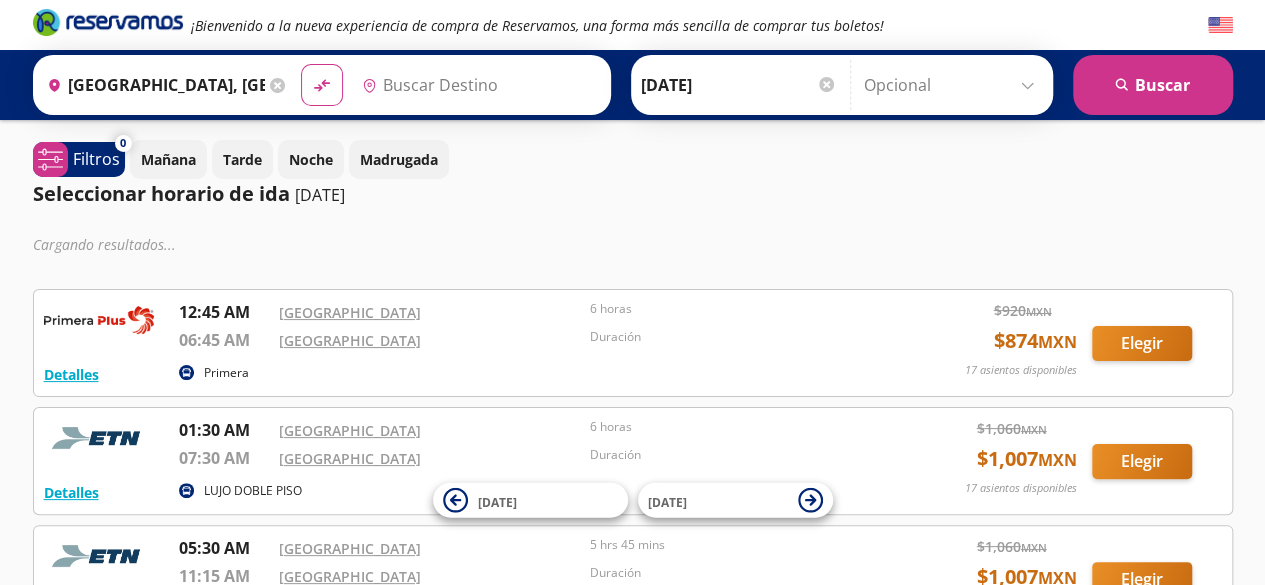 type on "[GEOGRAPHIC_DATA], [GEOGRAPHIC_DATA]" 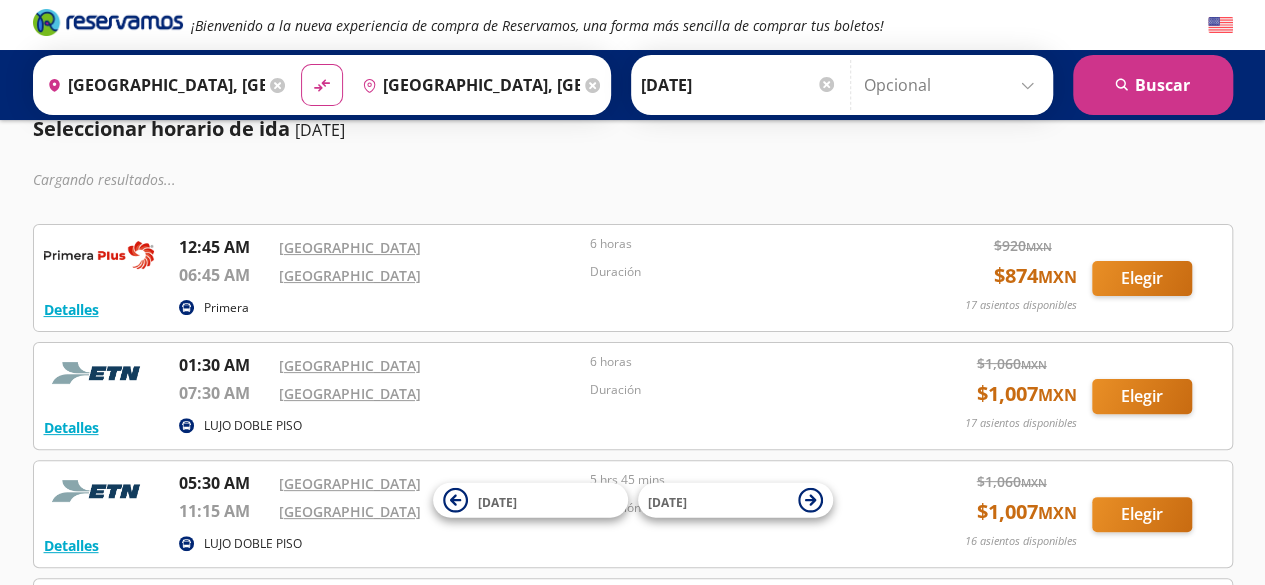scroll, scrollTop: 0, scrollLeft: 0, axis: both 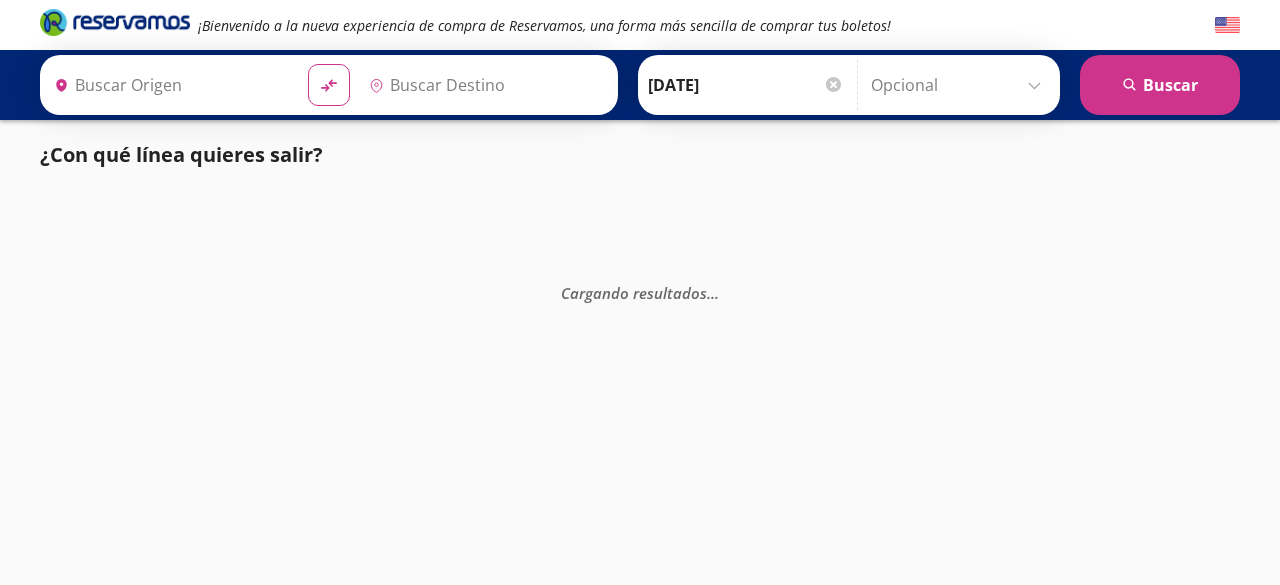 type on "[GEOGRAPHIC_DATA], [GEOGRAPHIC_DATA]" 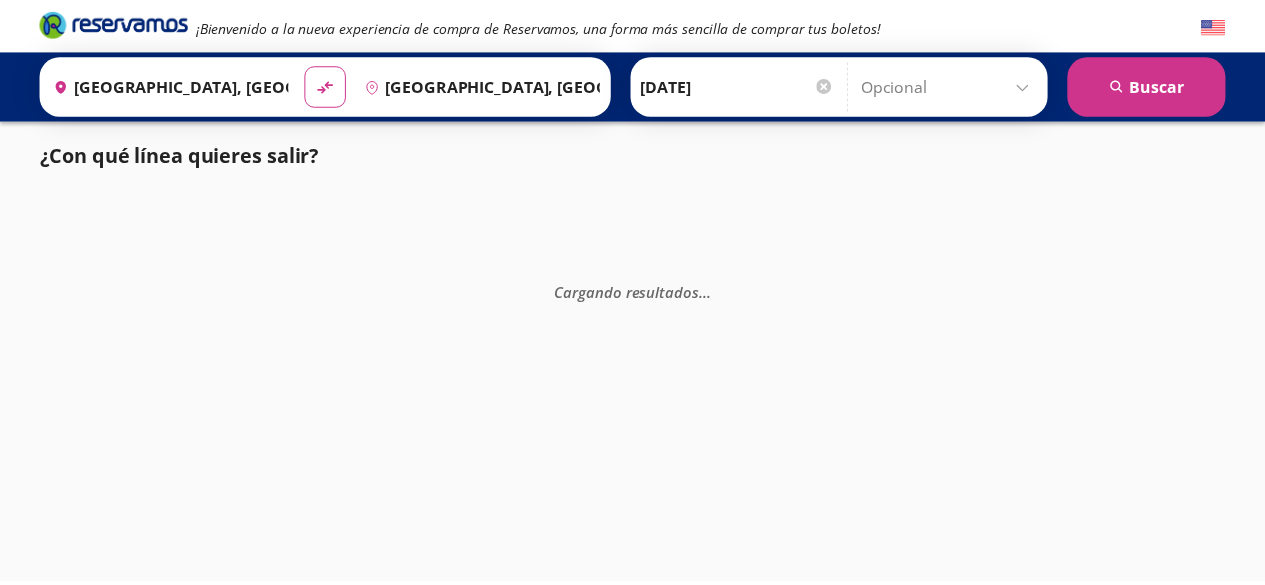 scroll, scrollTop: 0, scrollLeft: 0, axis: both 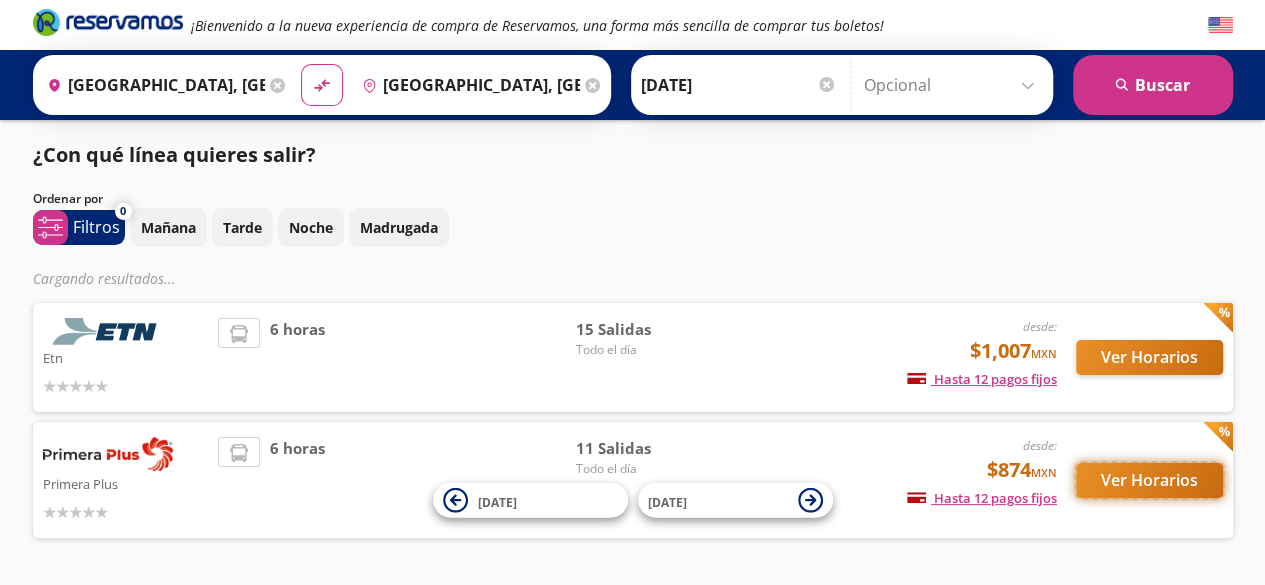 click on "Ver Horarios" at bounding box center [1149, 480] 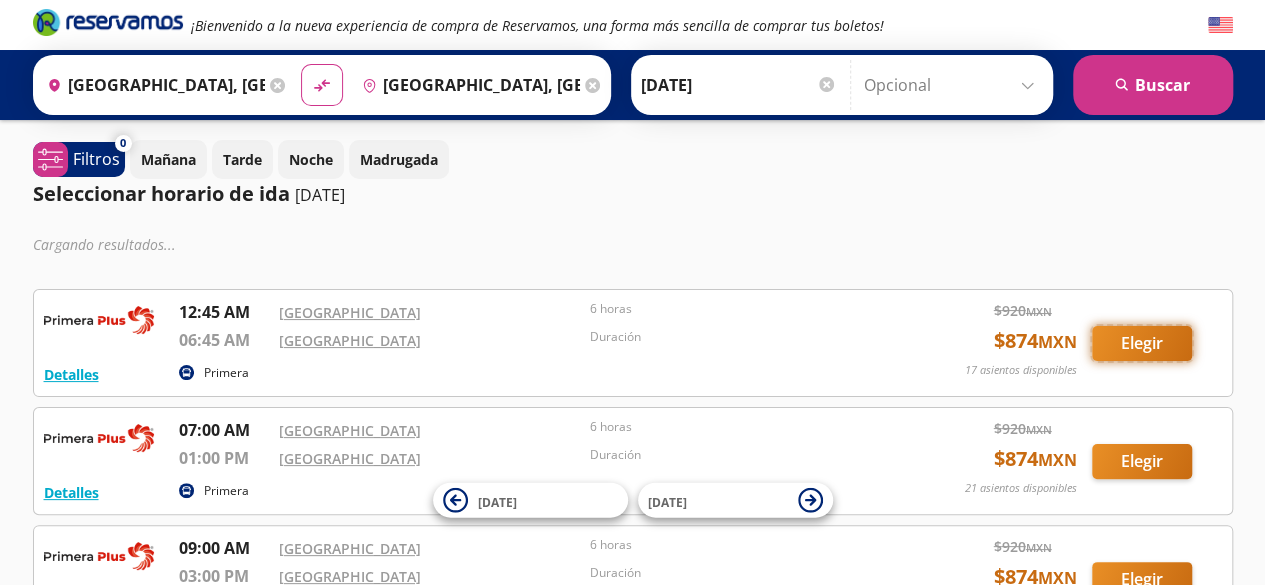 click on "Elegir" at bounding box center (1142, 343) 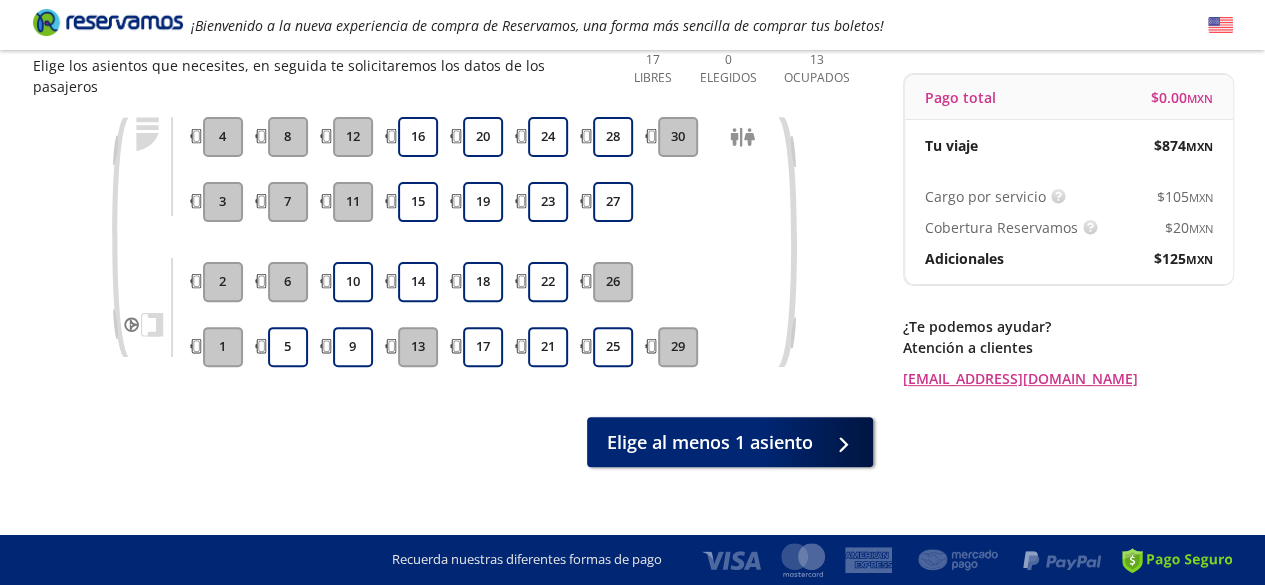 scroll, scrollTop: 0, scrollLeft: 0, axis: both 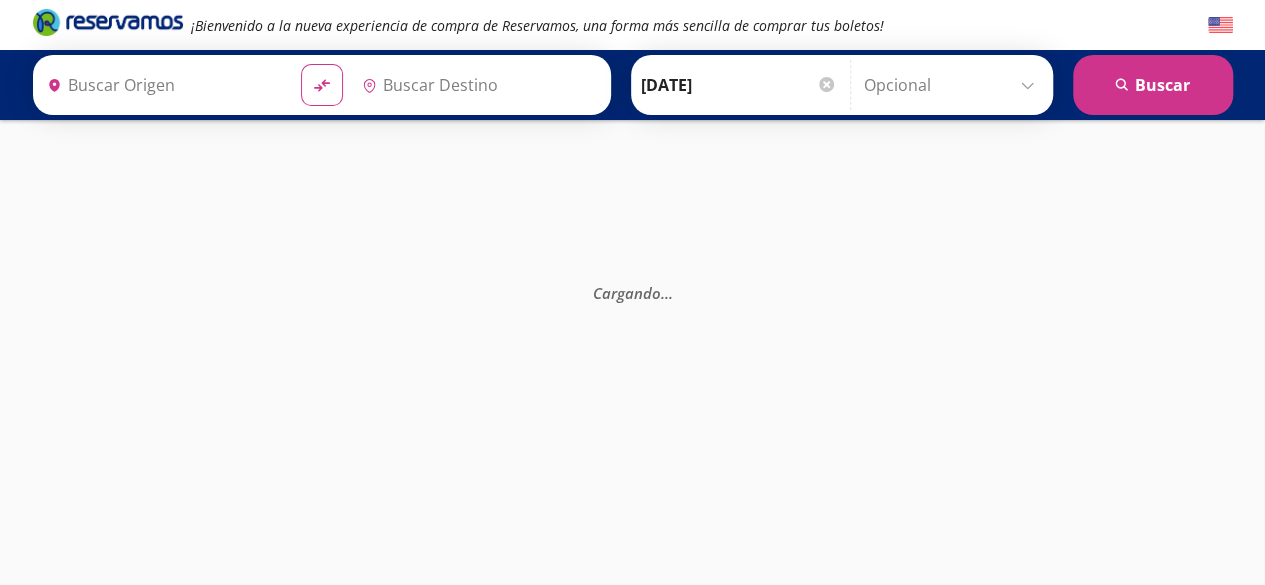 type on "[GEOGRAPHIC_DATA], [GEOGRAPHIC_DATA]" 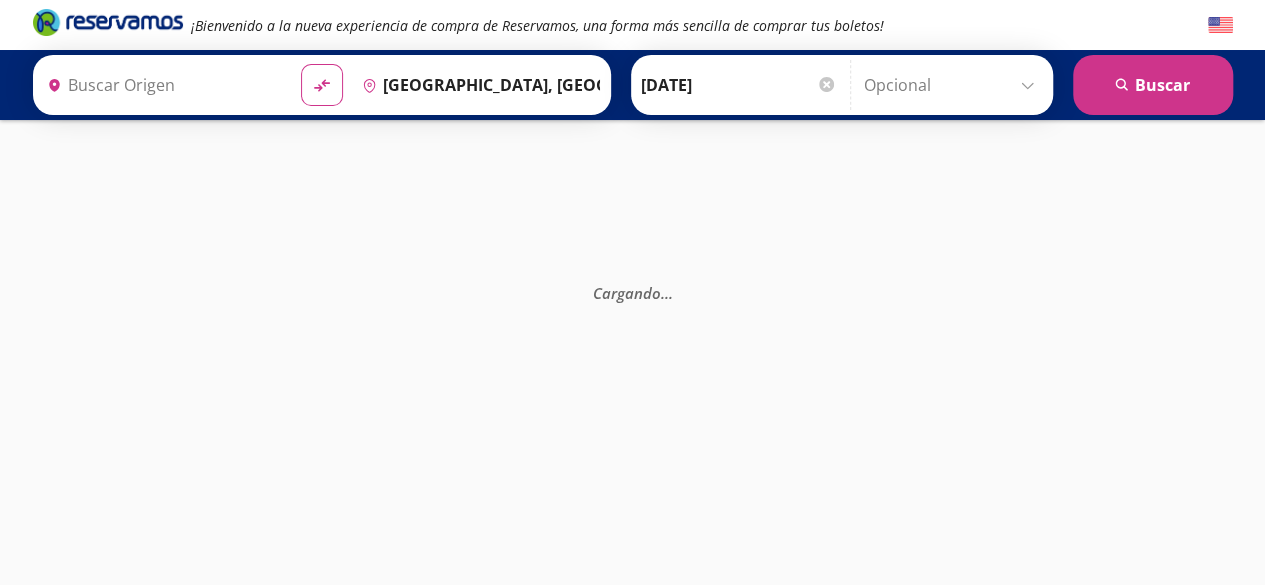 type on "[GEOGRAPHIC_DATA], [GEOGRAPHIC_DATA]" 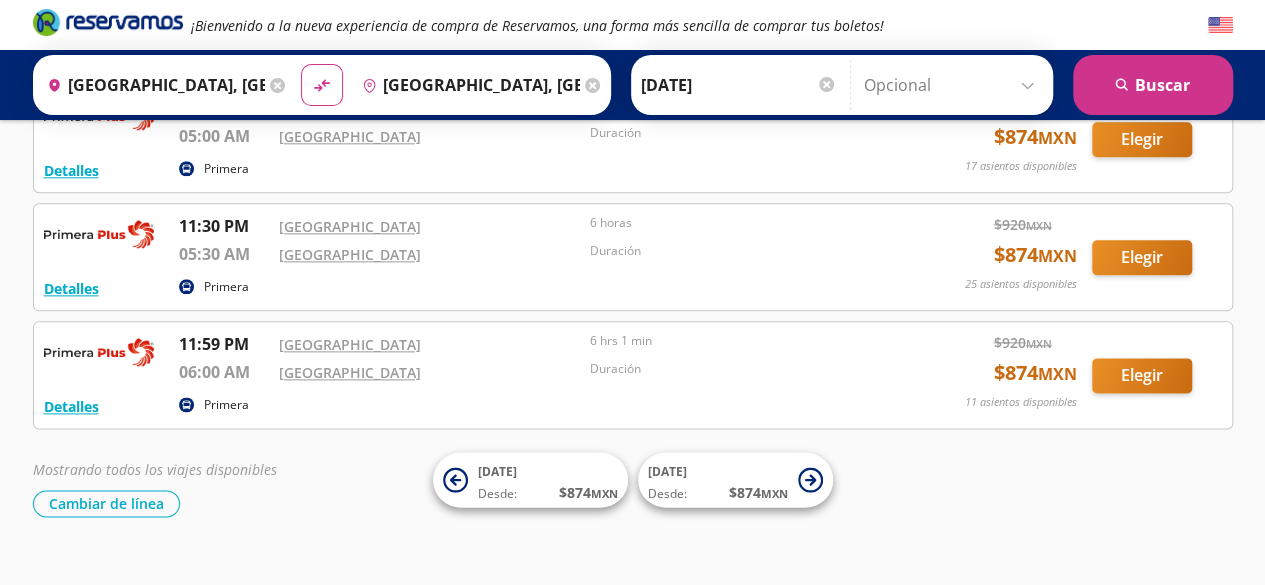 scroll, scrollTop: 1111, scrollLeft: 0, axis: vertical 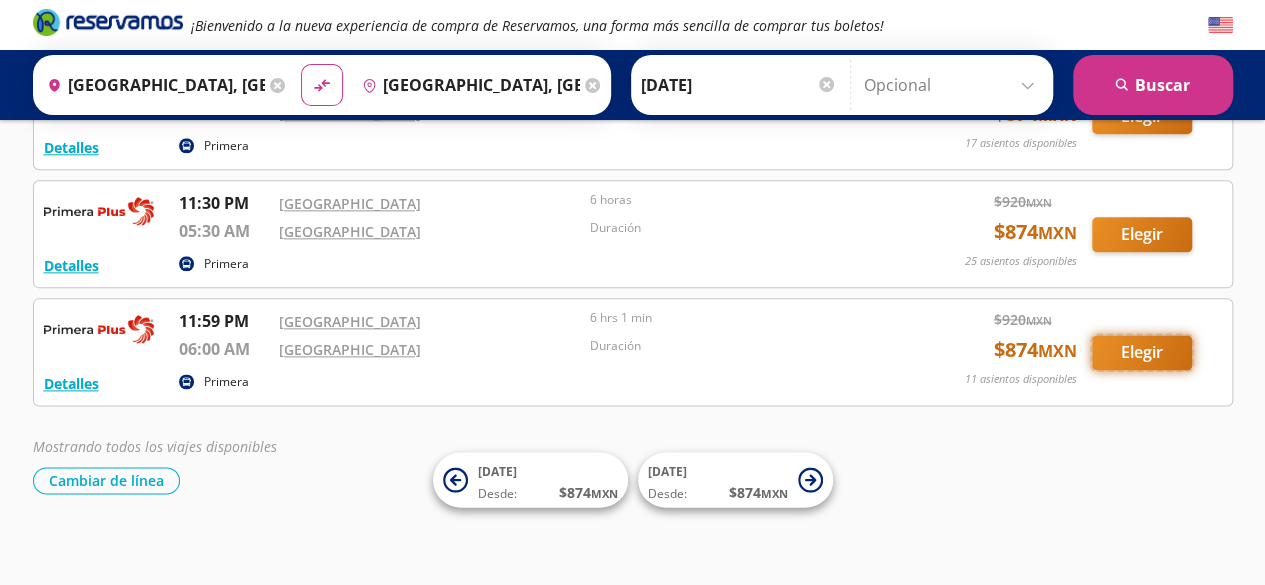click on "Elegir" at bounding box center [1142, 352] 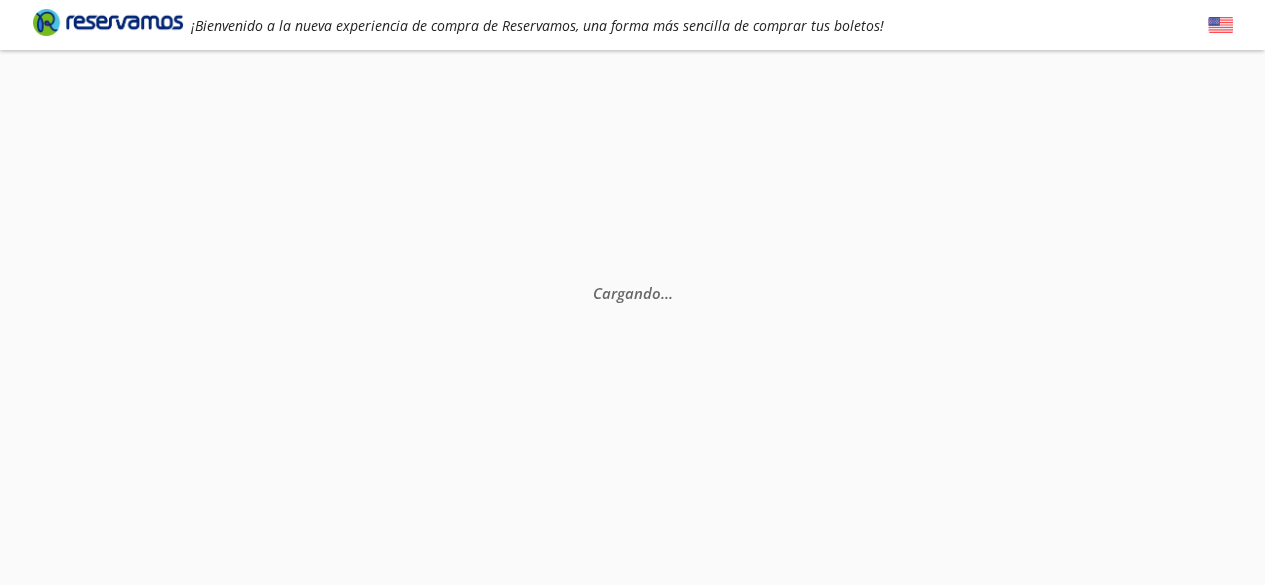 scroll, scrollTop: 0, scrollLeft: 0, axis: both 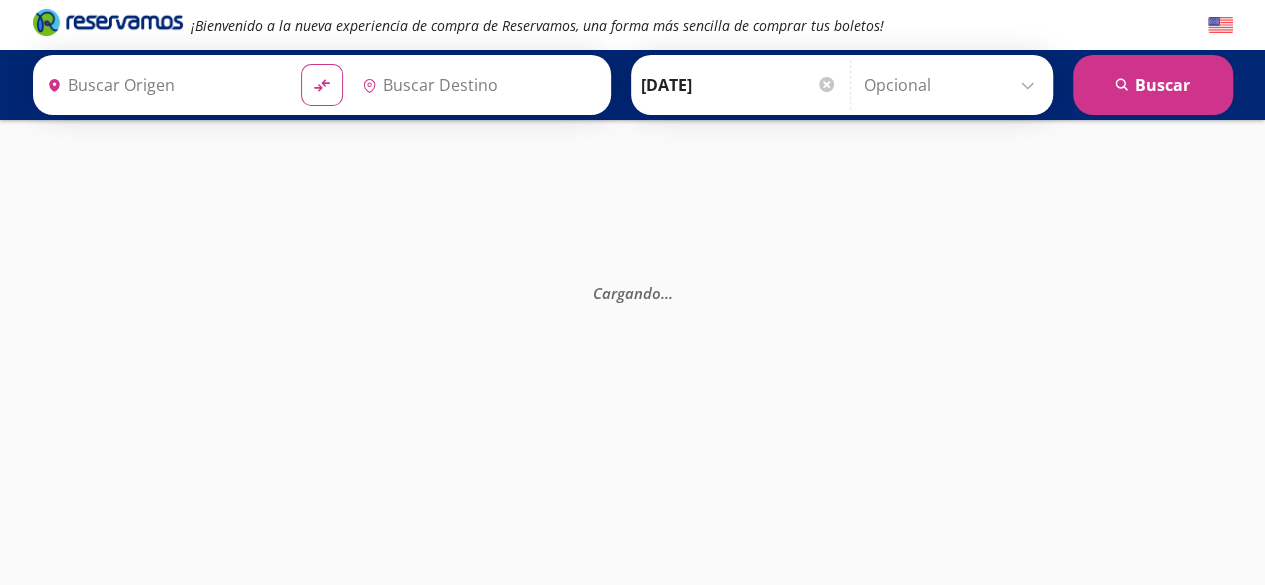 type on "[GEOGRAPHIC_DATA], [GEOGRAPHIC_DATA]" 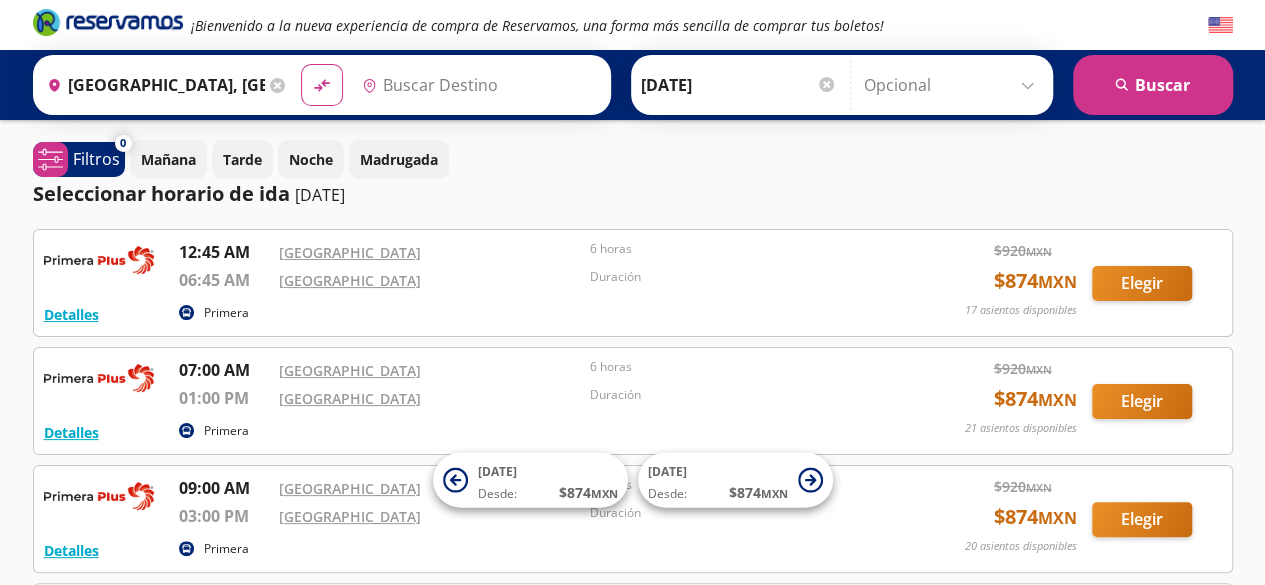 type on "[GEOGRAPHIC_DATA], [GEOGRAPHIC_DATA]" 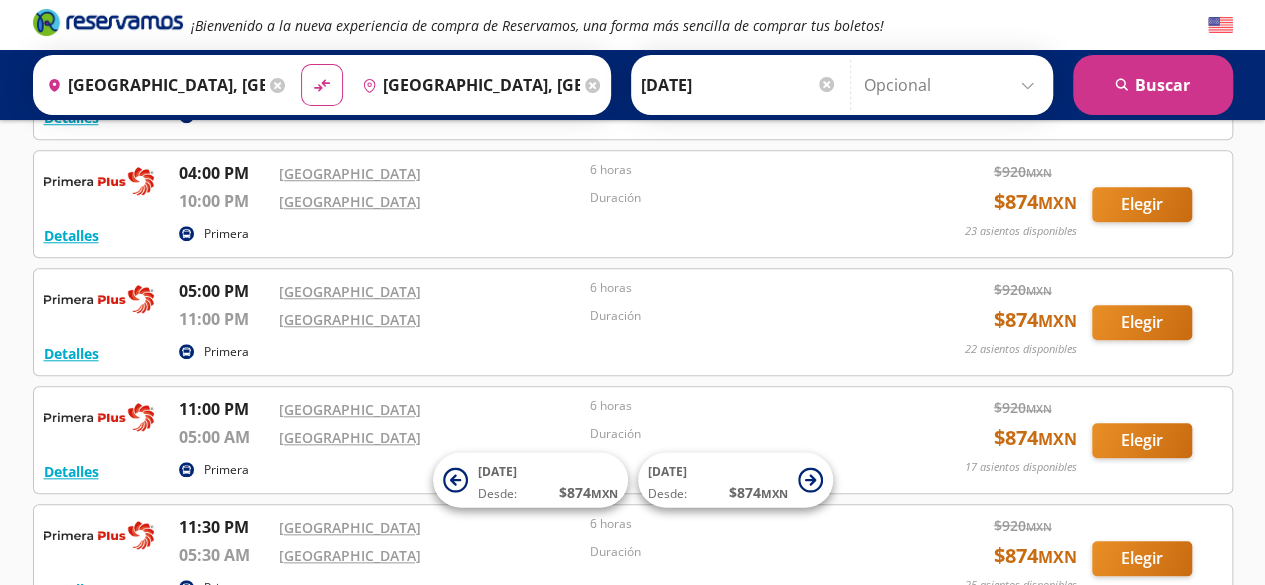 scroll, scrollTop: 1111, scrollLeft: 0, axis: vertical 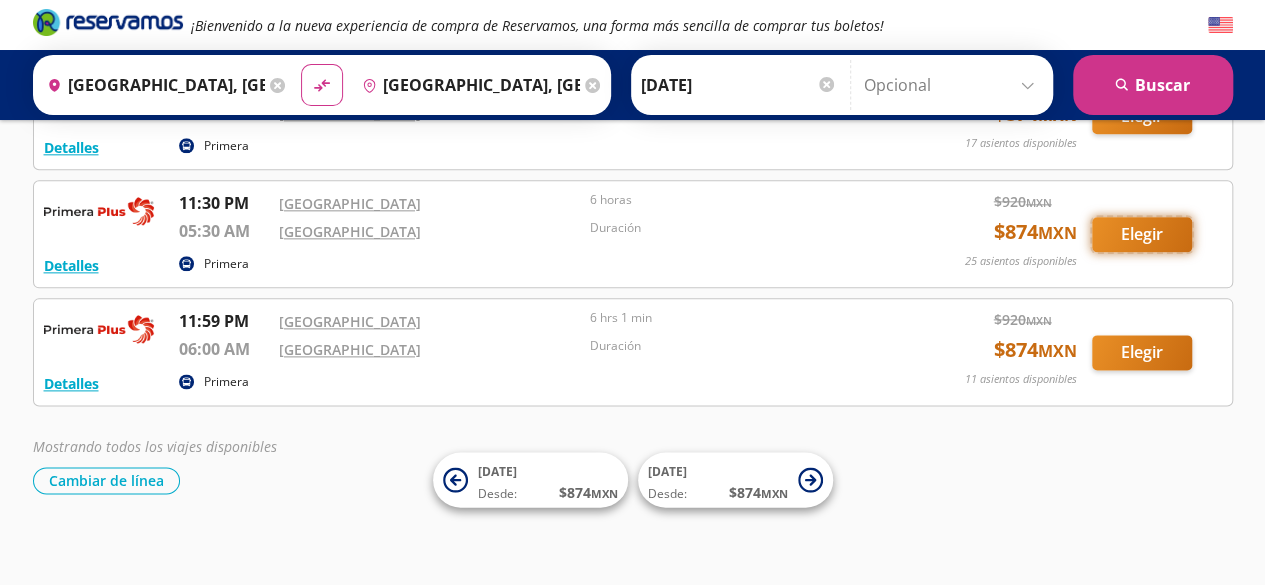 click on "Elegir" at bounding box center (1142, 234) 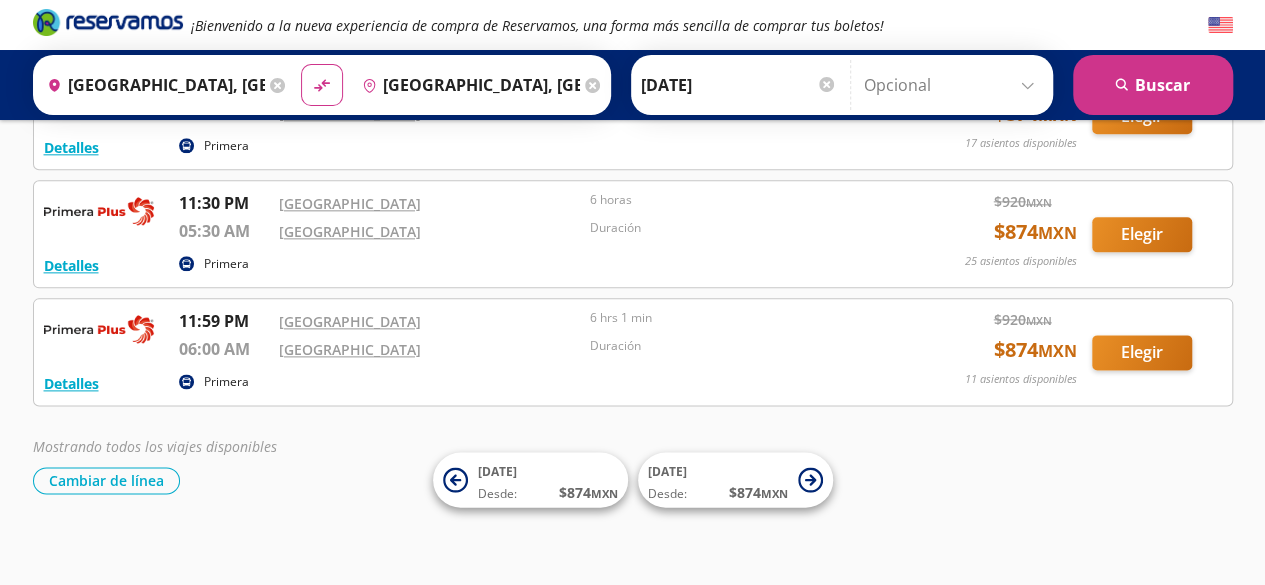scroll, scrollTop: 0, scrollLeft: 0, axis: both 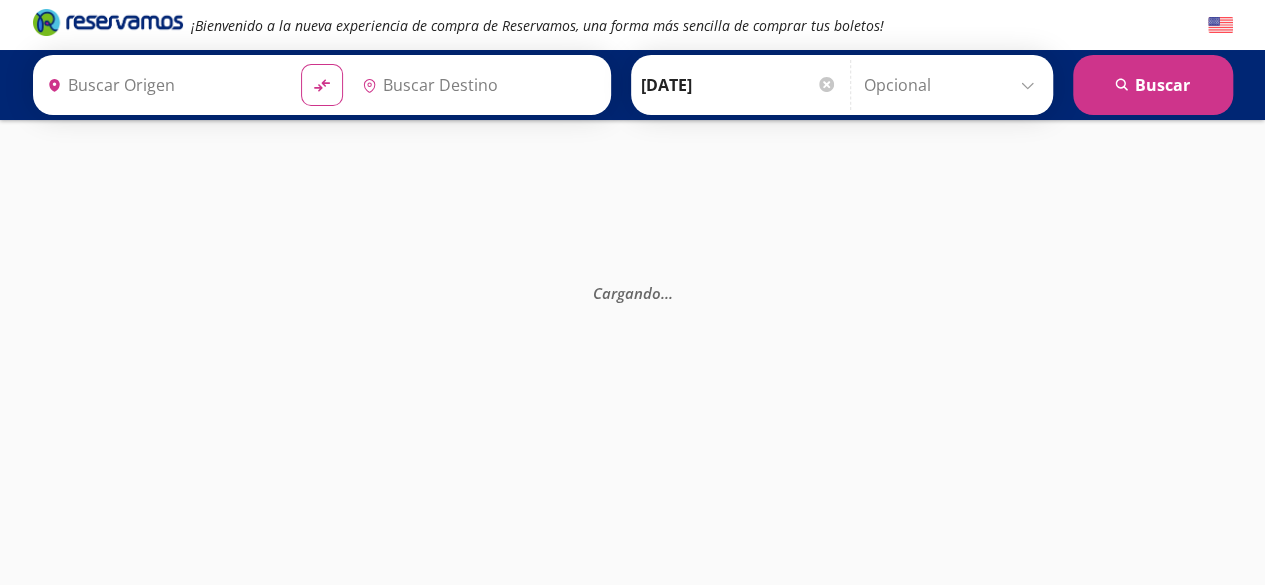 type on "[GEOGRAPHIC_DATA], [GEOGRAPHIC_DATA]" 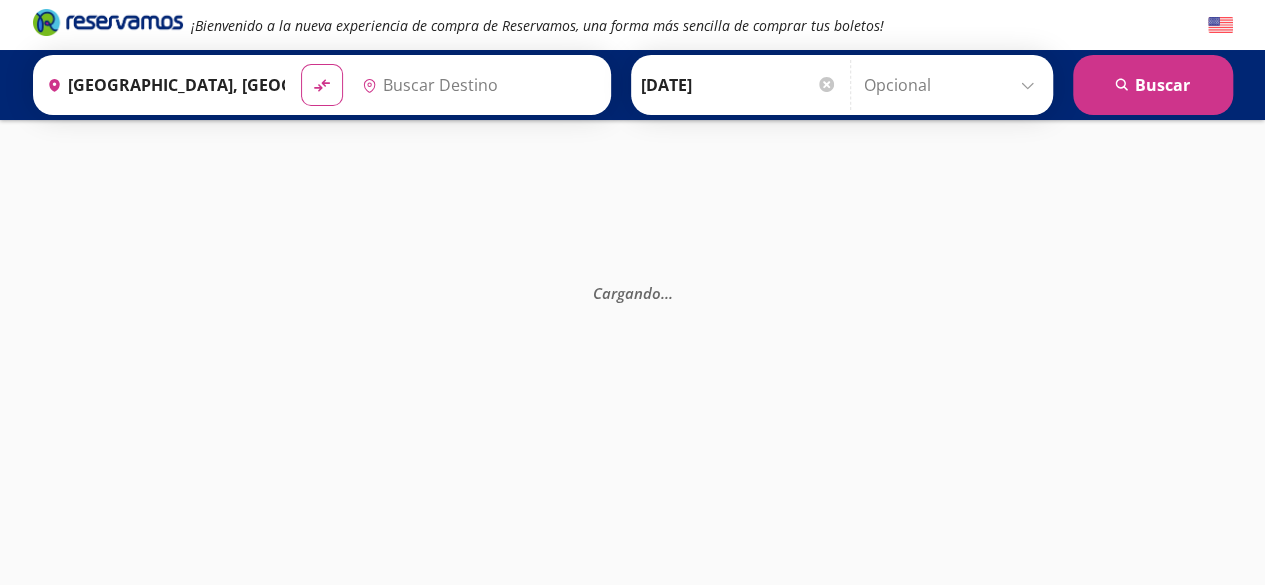 type on "[GEOGRAPHIC_DATA], [GEOGRAPHIC_DATA]" 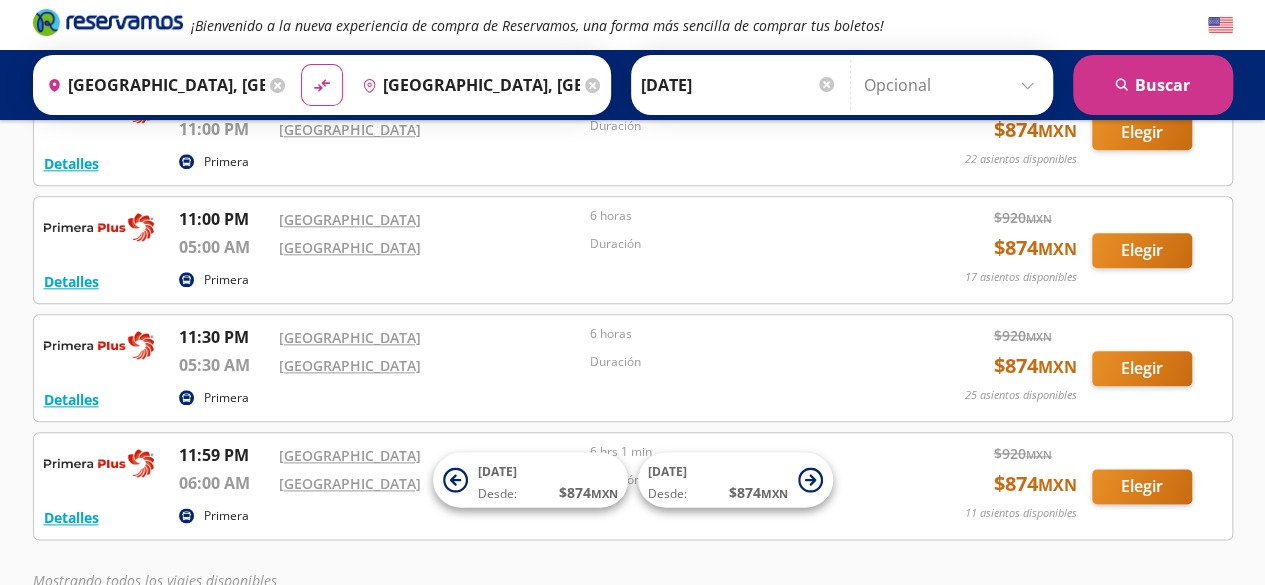 scroll, scrollTop: 1111, scrollLeft: 0, axis: vertical 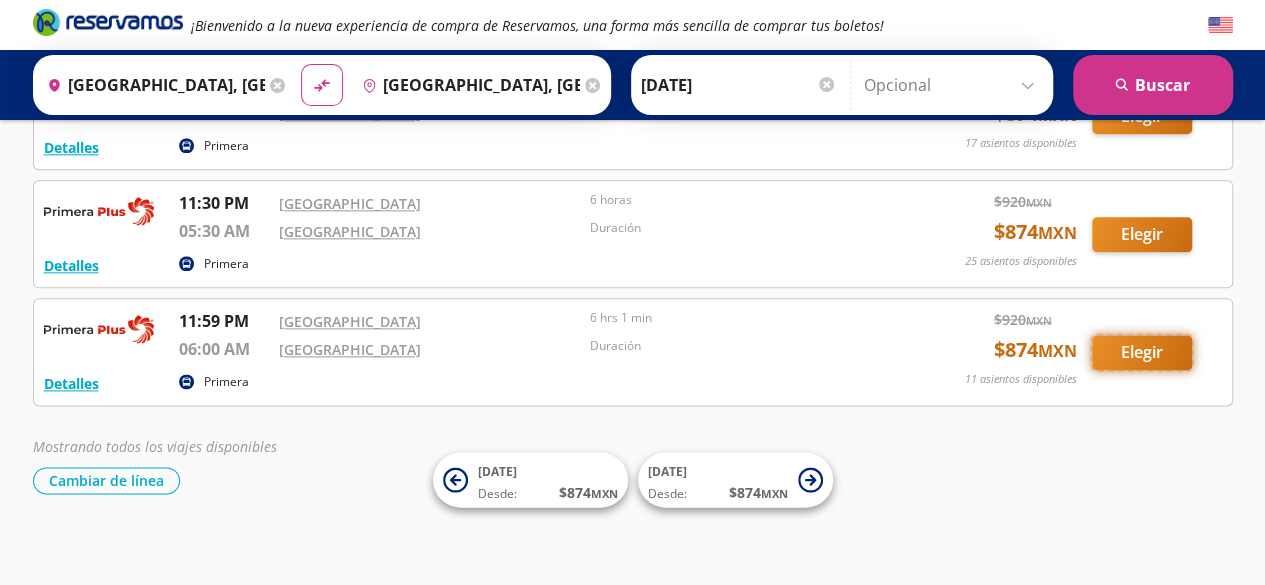 click on "Elegir" at bounding box center [1142, 352] 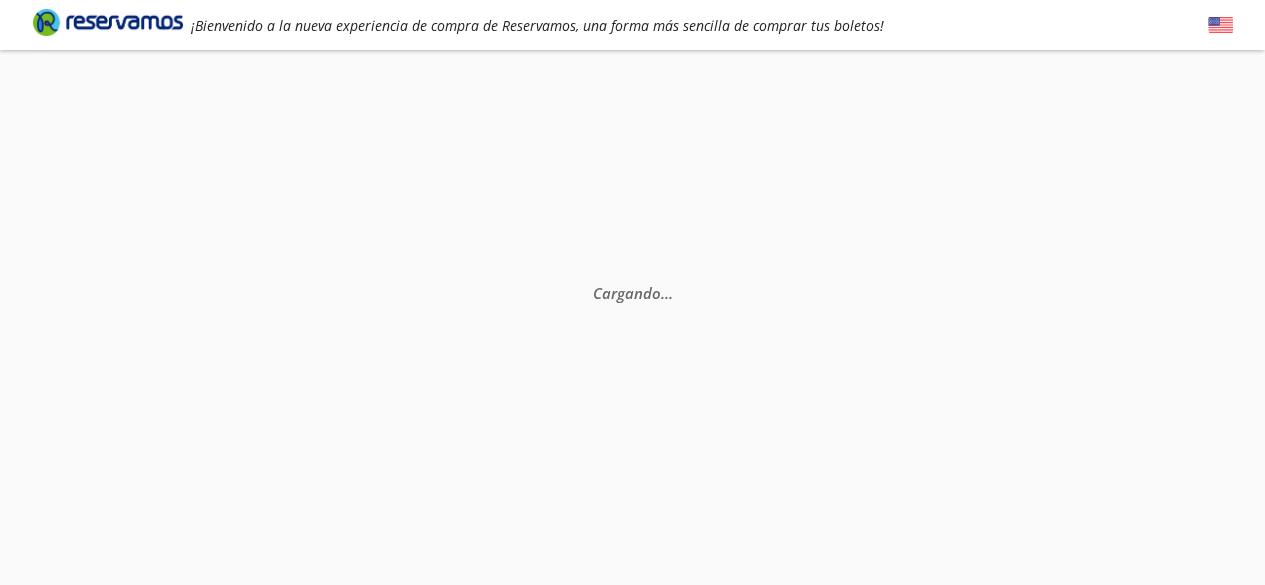 scroll, scrollTop: 0, scrollLeft: 0, axis: both 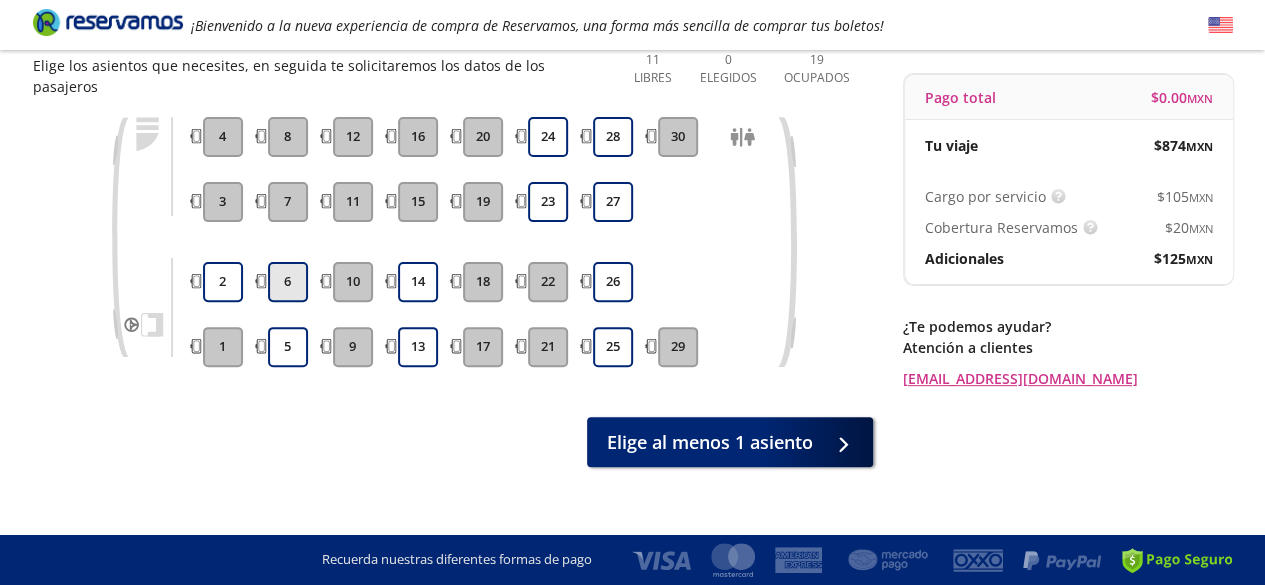 click on "6" at bounding box center [288, 282] 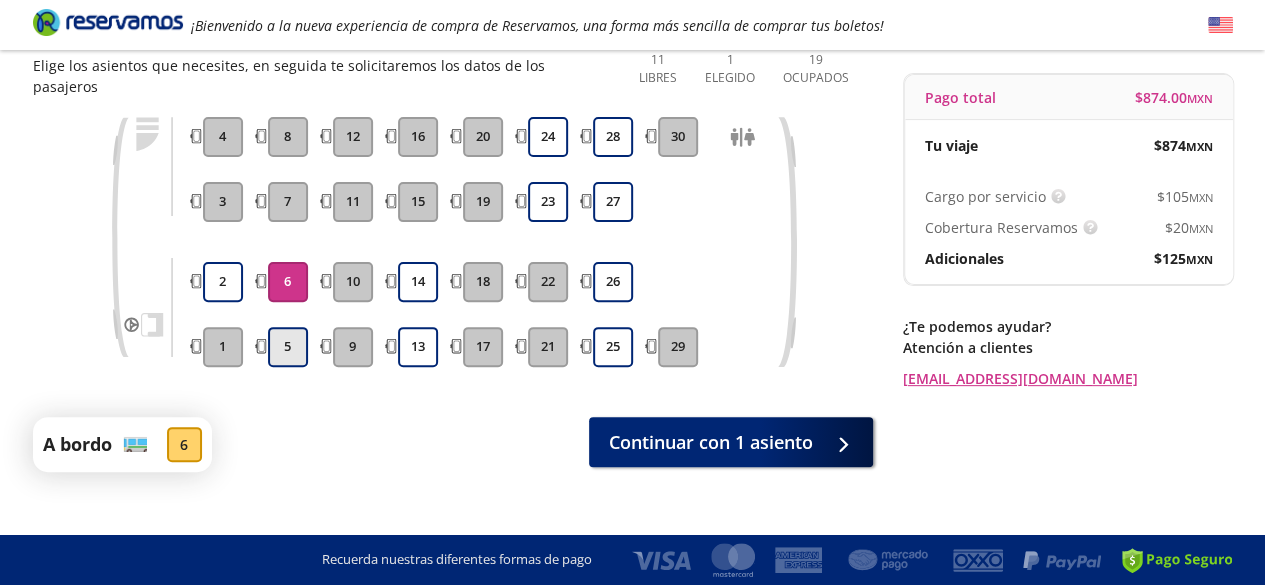 click on "5" at bounding box center [288, 347] 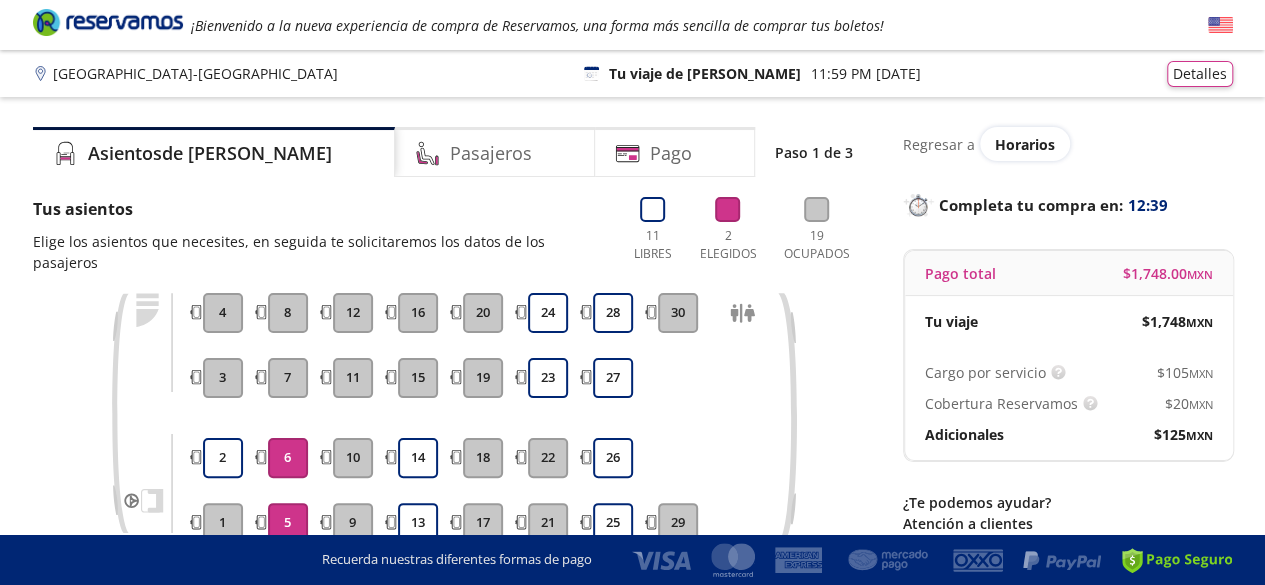 scroll, scrollTop: 182, scrollLeft: 0, axis: vertical 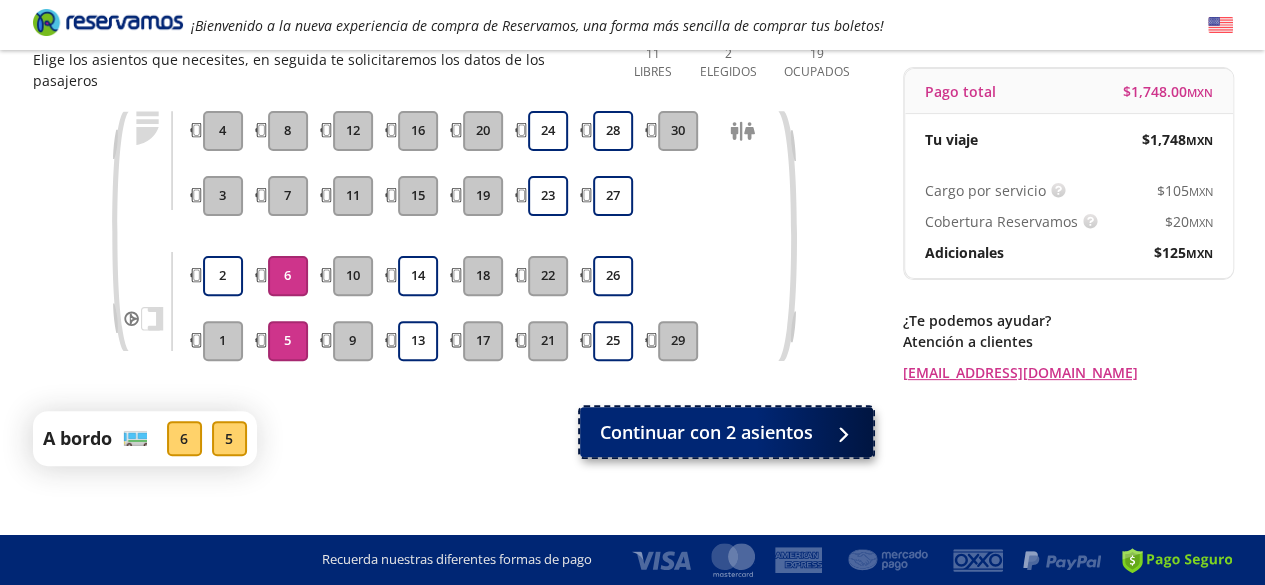 click on "Continuar con 2 asientos" at bounding box center (706, 432) 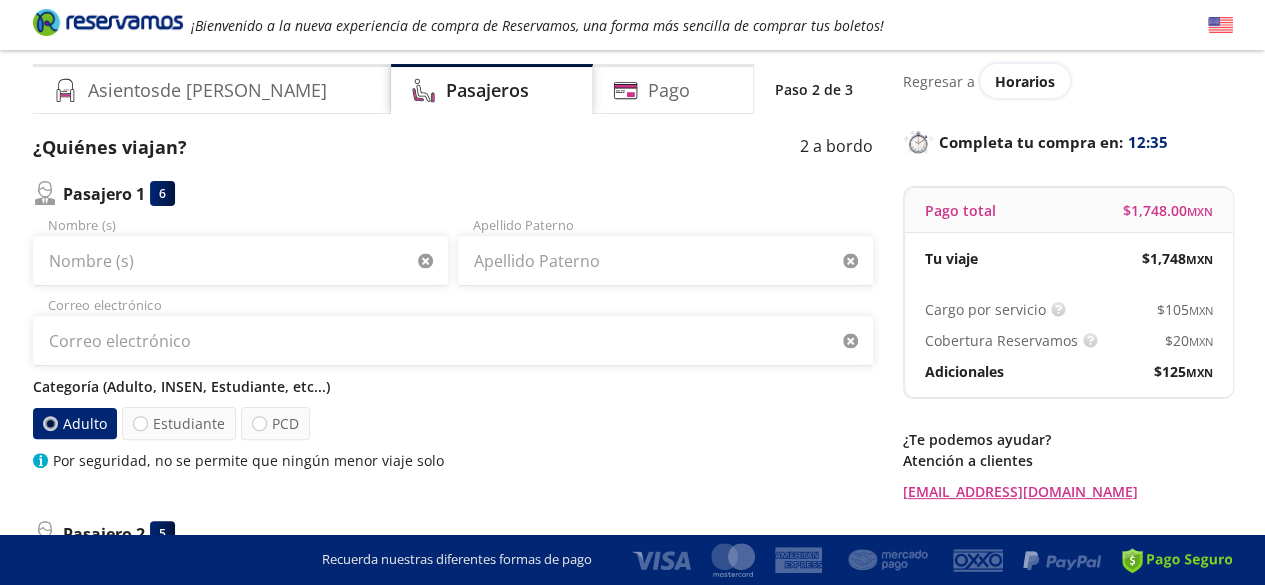 scroll, scrollTop: 64, scrollLeft: 0, axis: vertical 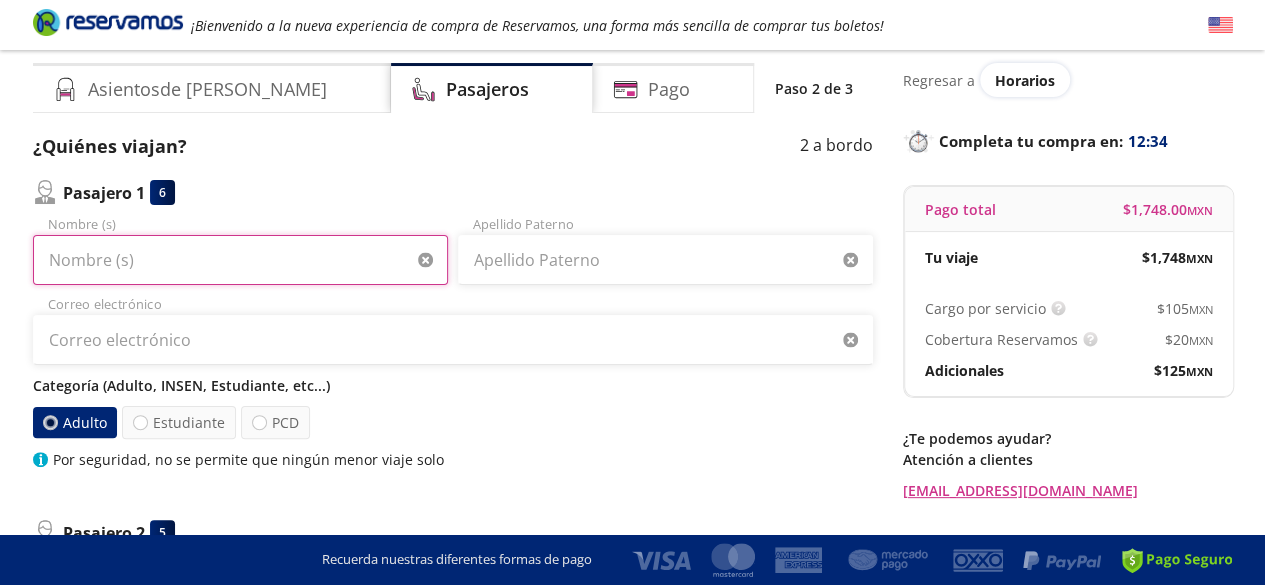 click on "Nombre (s)" at bounding box center [240, 260] 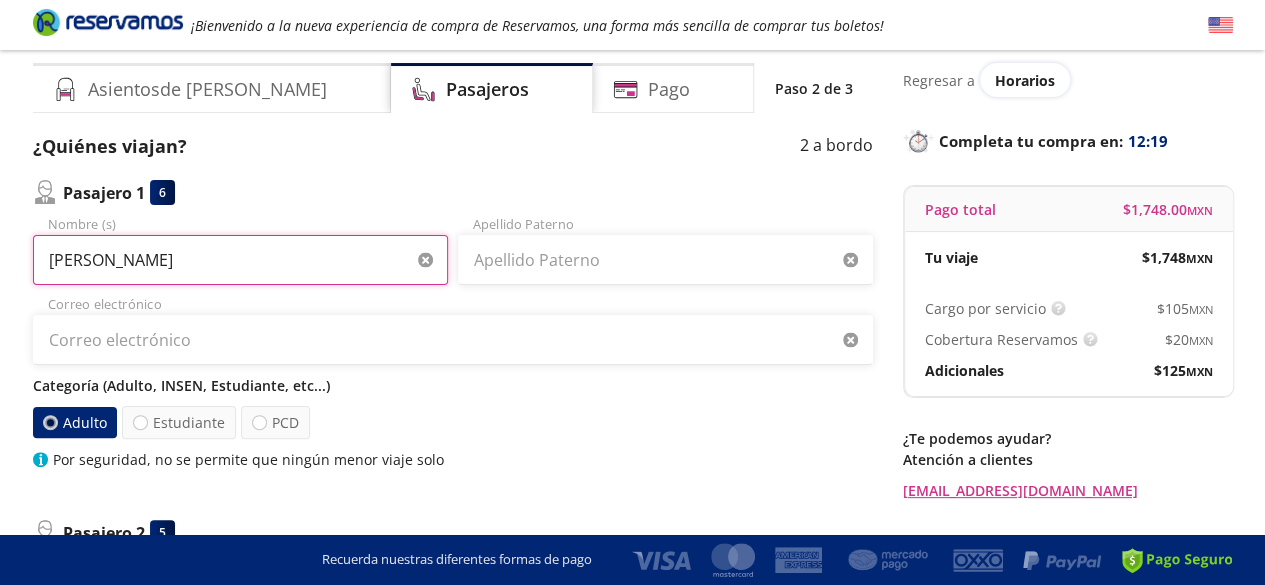type on "Jose Luis" 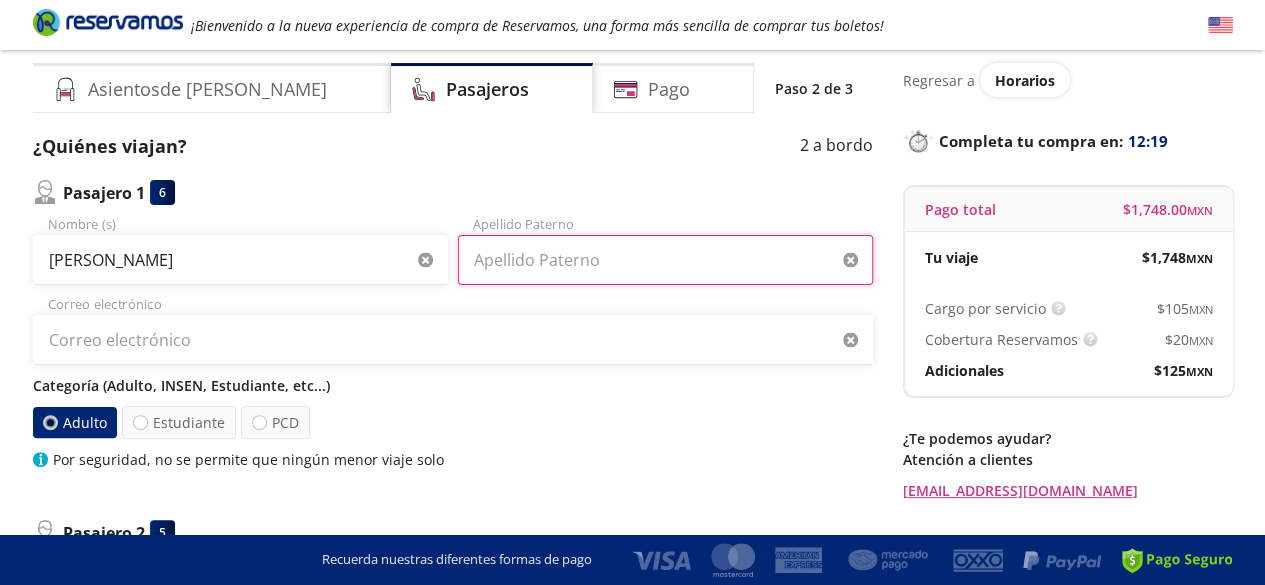click on "Apellido Paterno" at bounding box center [665, 260] 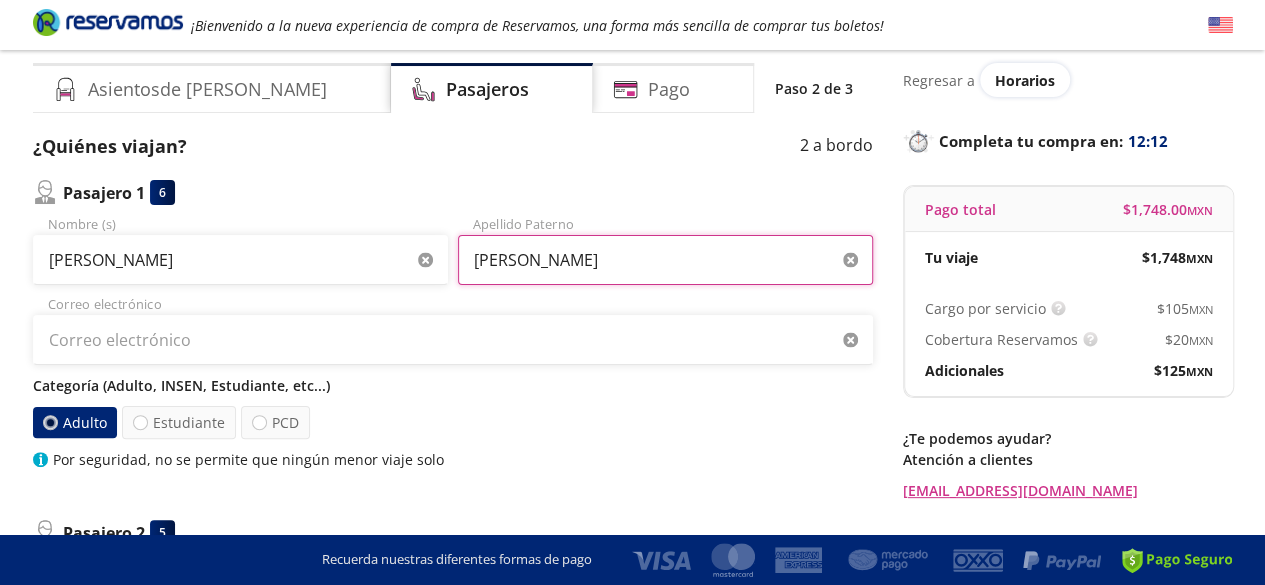 type on "Adame Hernandez" 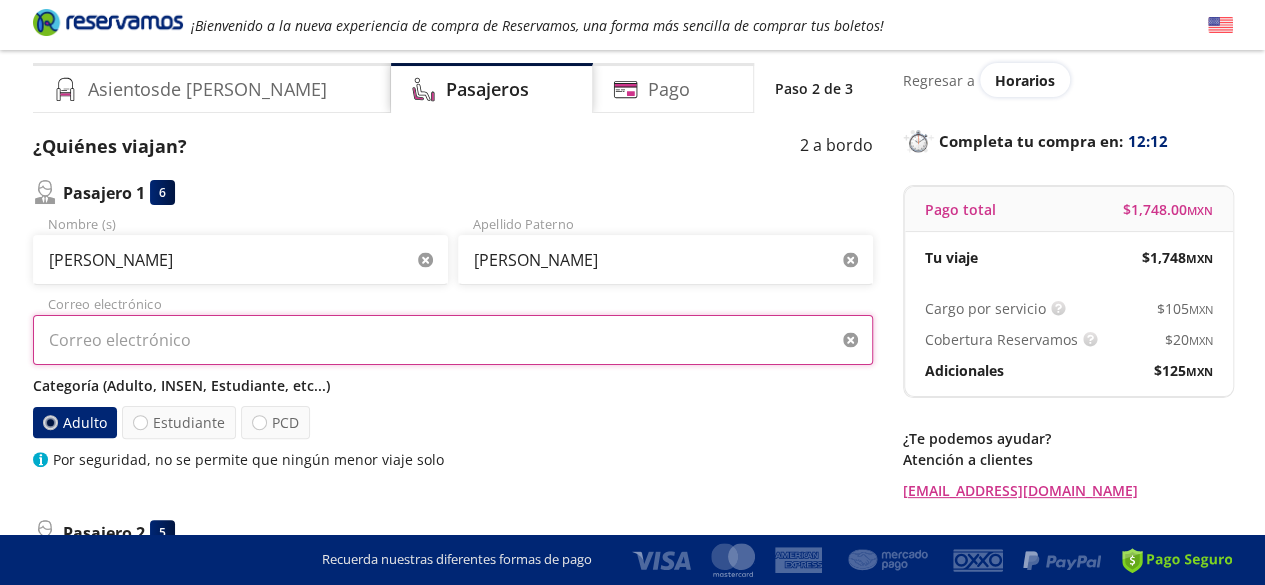 click on "Correo electrónico" at bounding box center [453, 340] 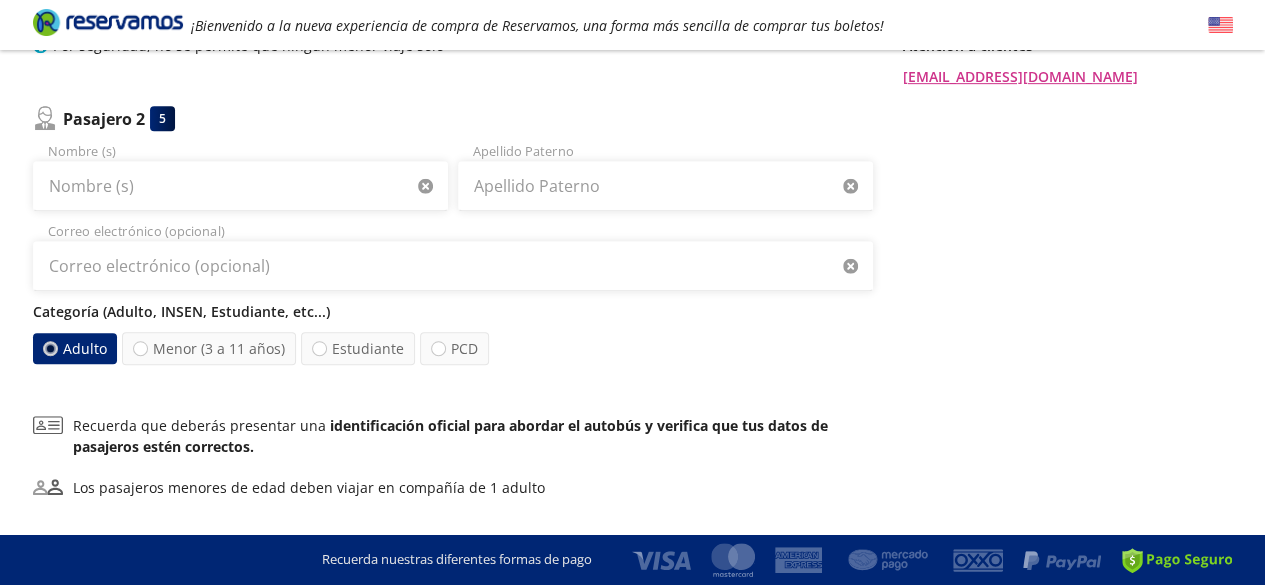 scroll, scrollTop: 479, scrollLeft: 0, axis: vertical 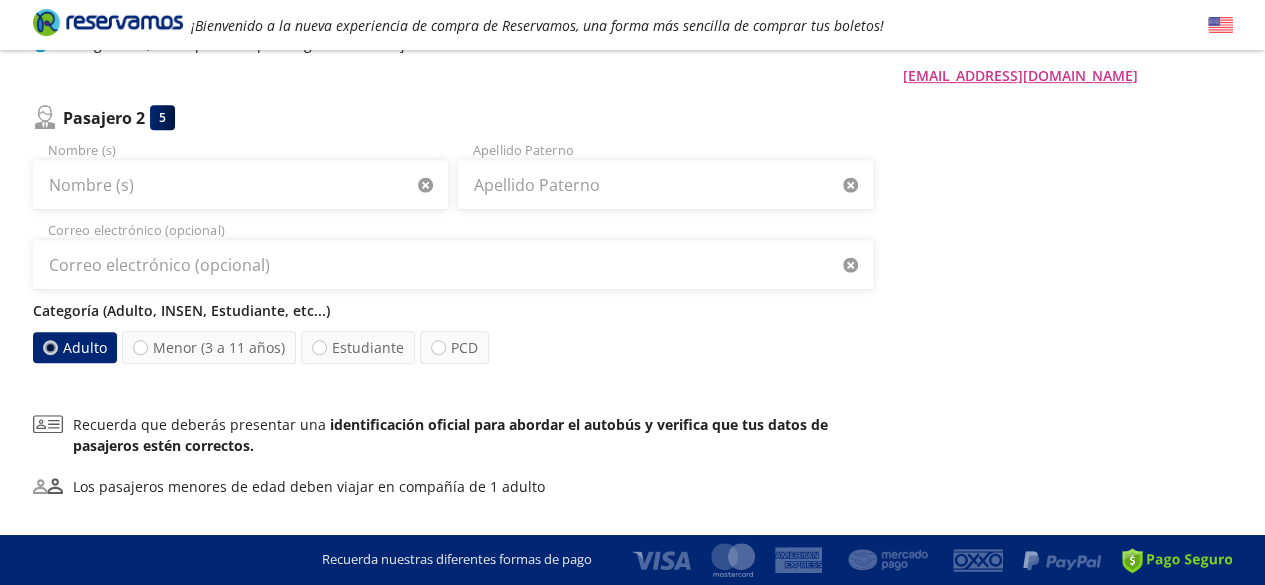 type on "brentz_an@hotmail.com" 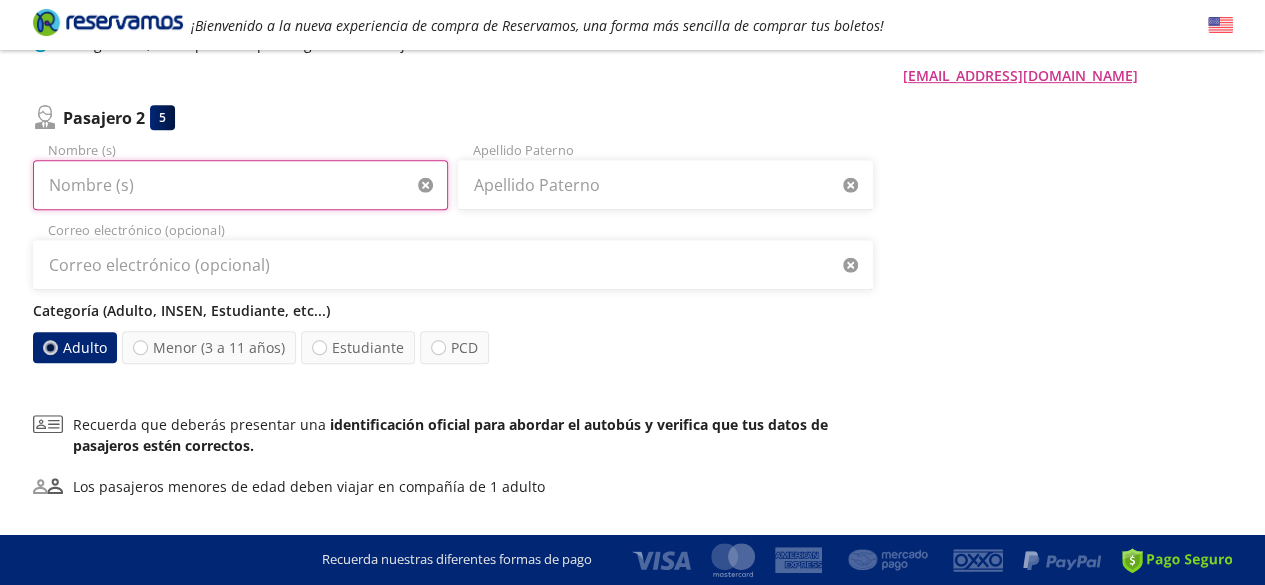 click on "Nombre (s)" at bounding box center (240, 185) 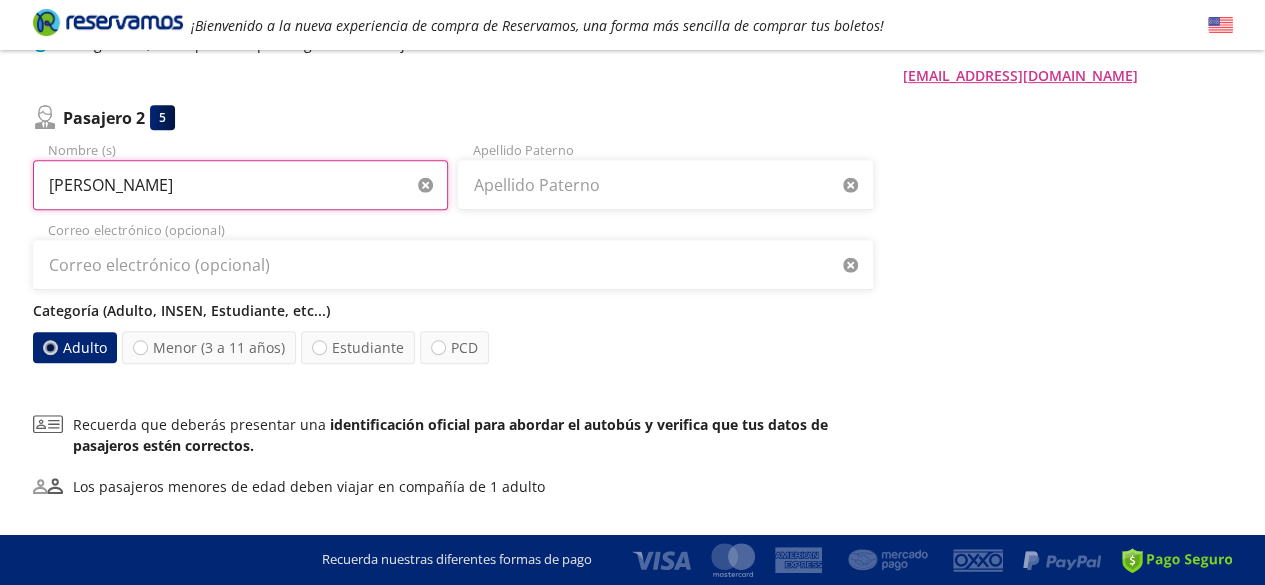 type on "Alejandra" 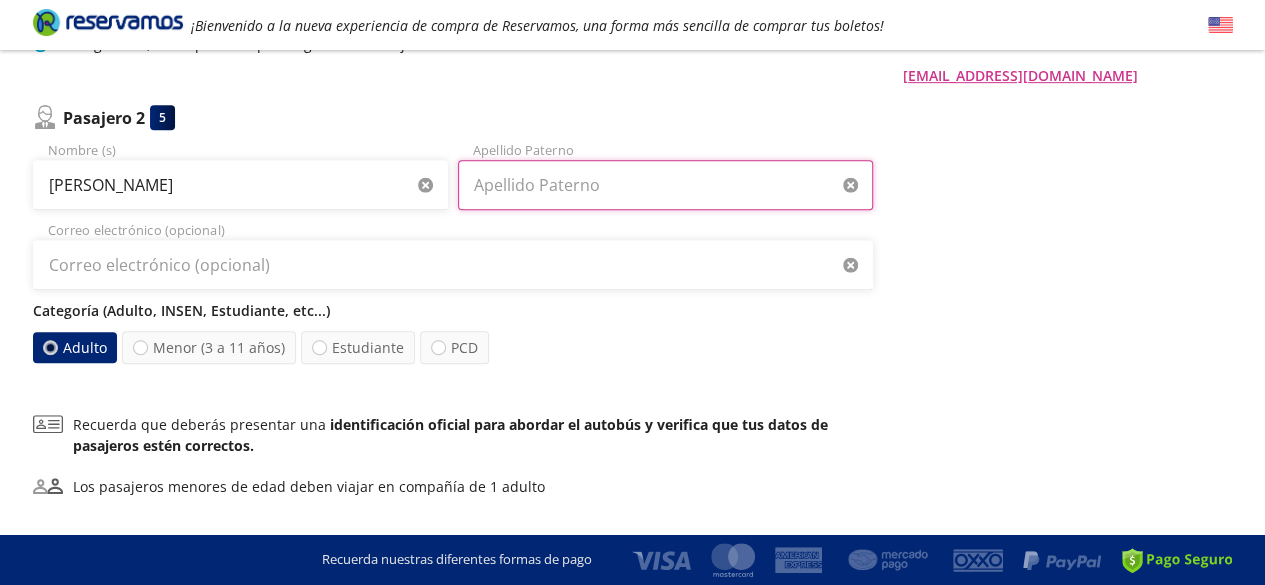 click on "Apellido Paterno" at bounding box center [665, 185] 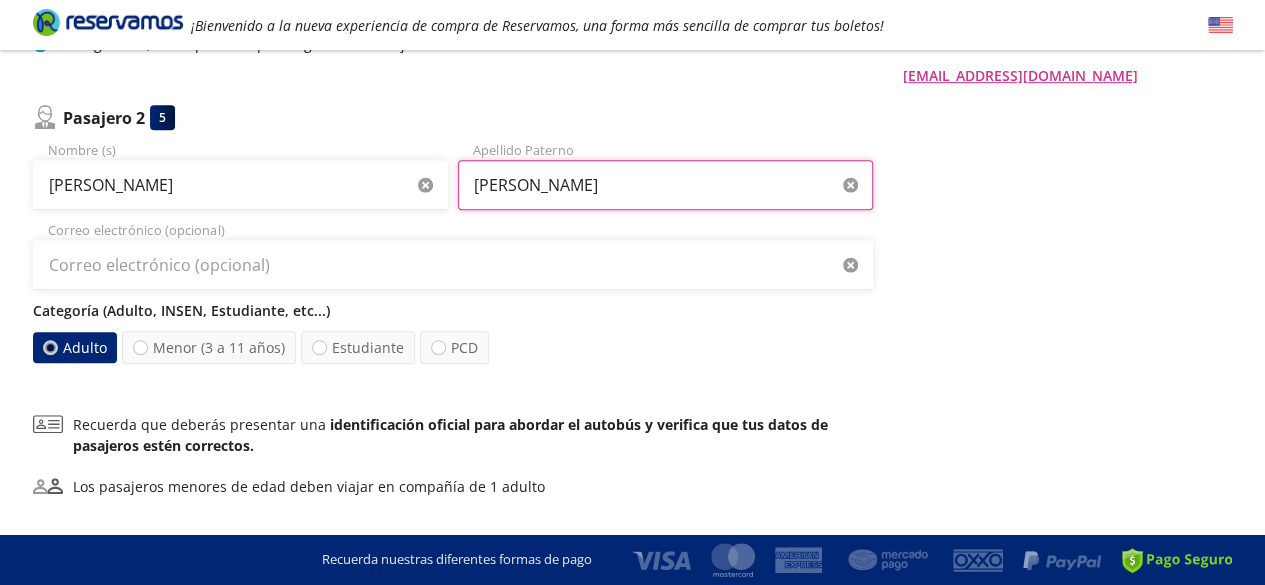 type on "Noguez Gonzalez" 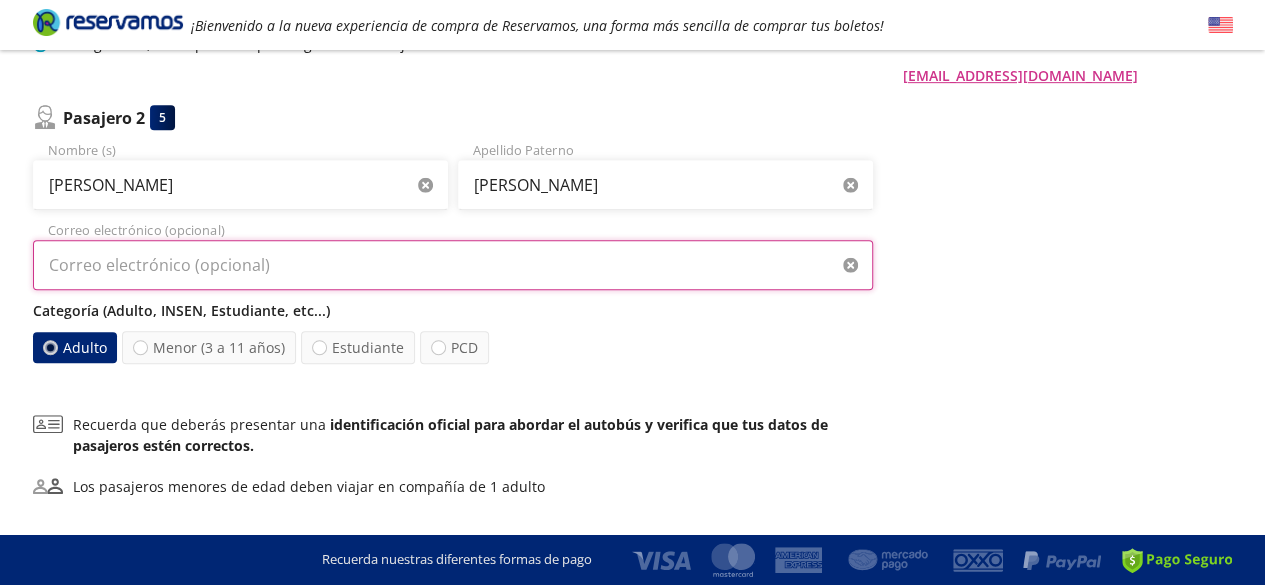 click on "Correo electrónico (opcional)" at bounding box center [453, 265] 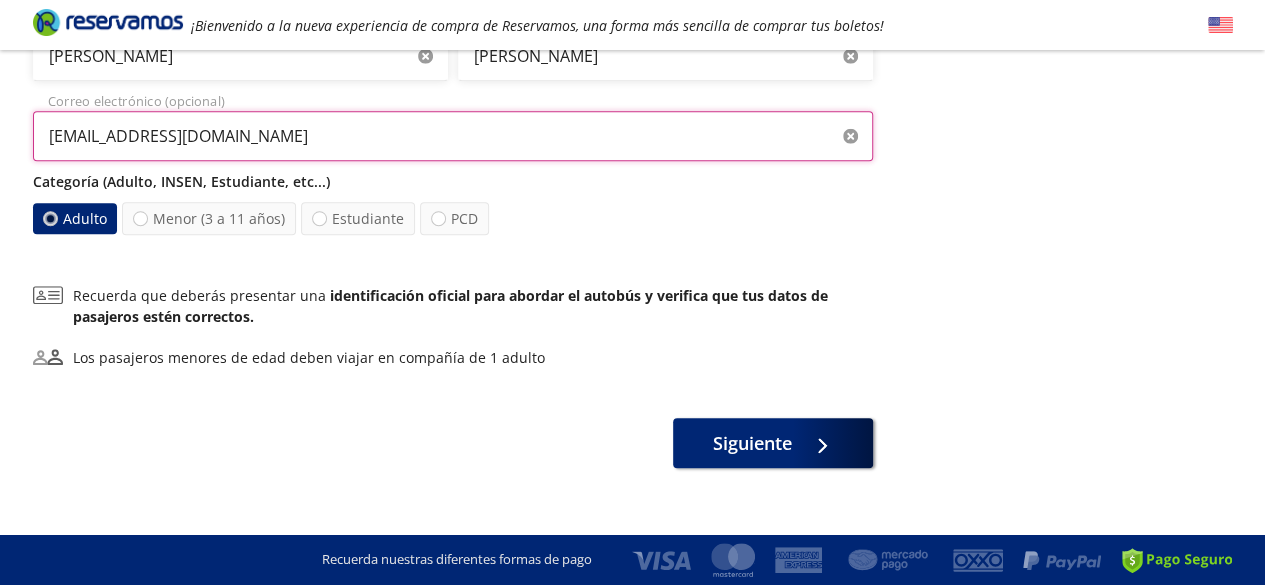 scroll, scrollTop: 629, scrollLeft: 0, axis: vertical 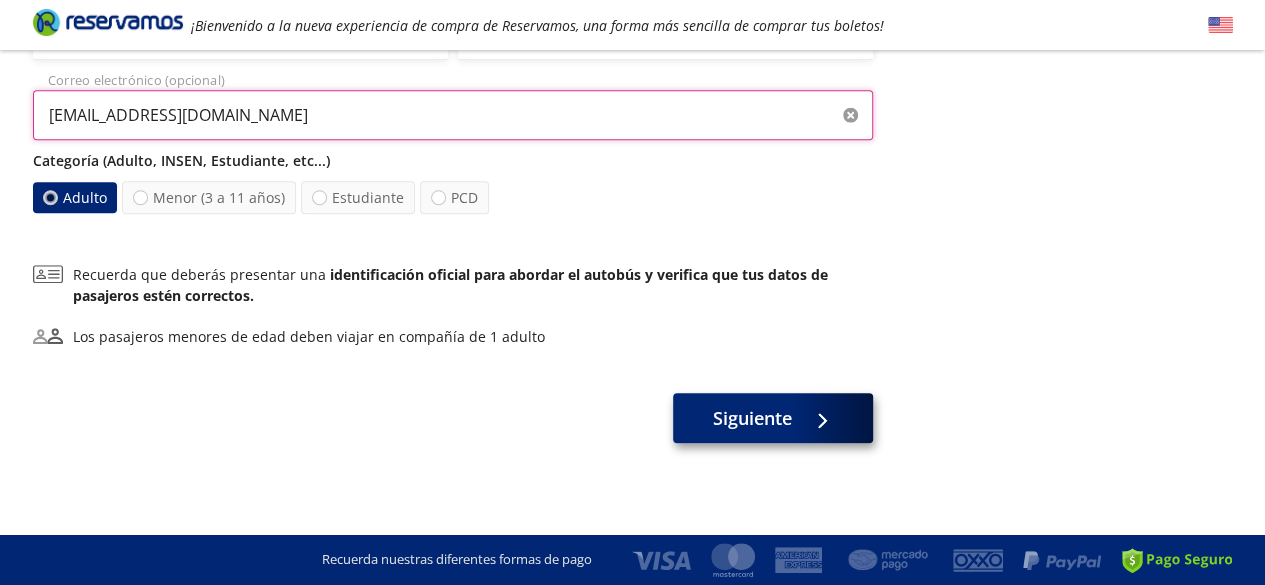 type on "brentz_an@hotmail.com" 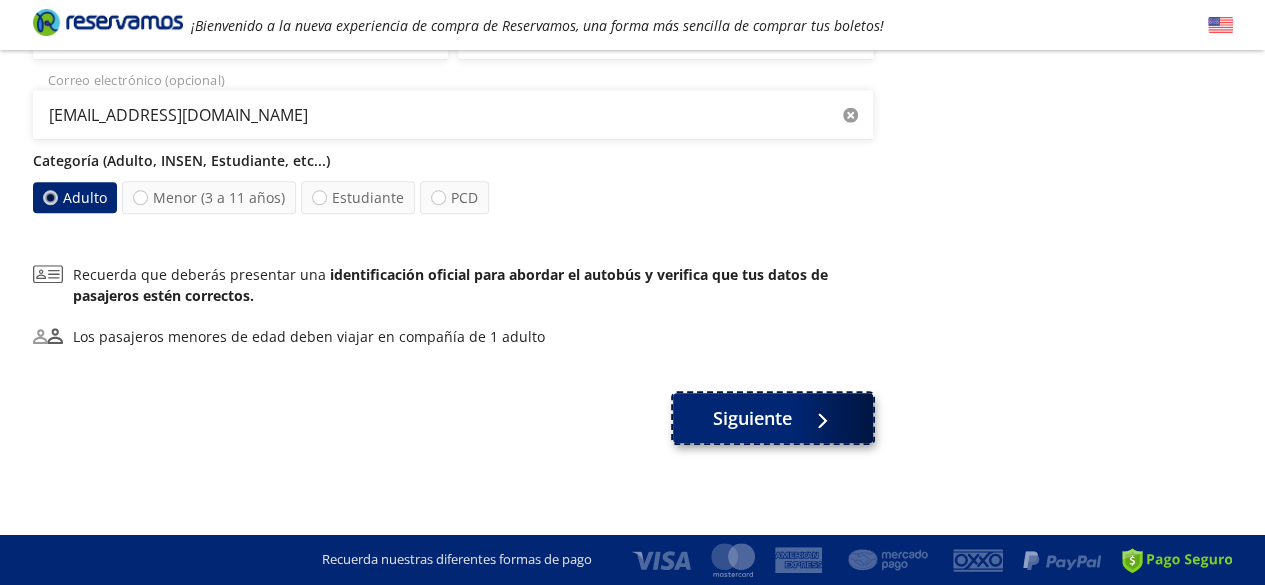 click on "Siguiente" at bounding box center (773, 418) 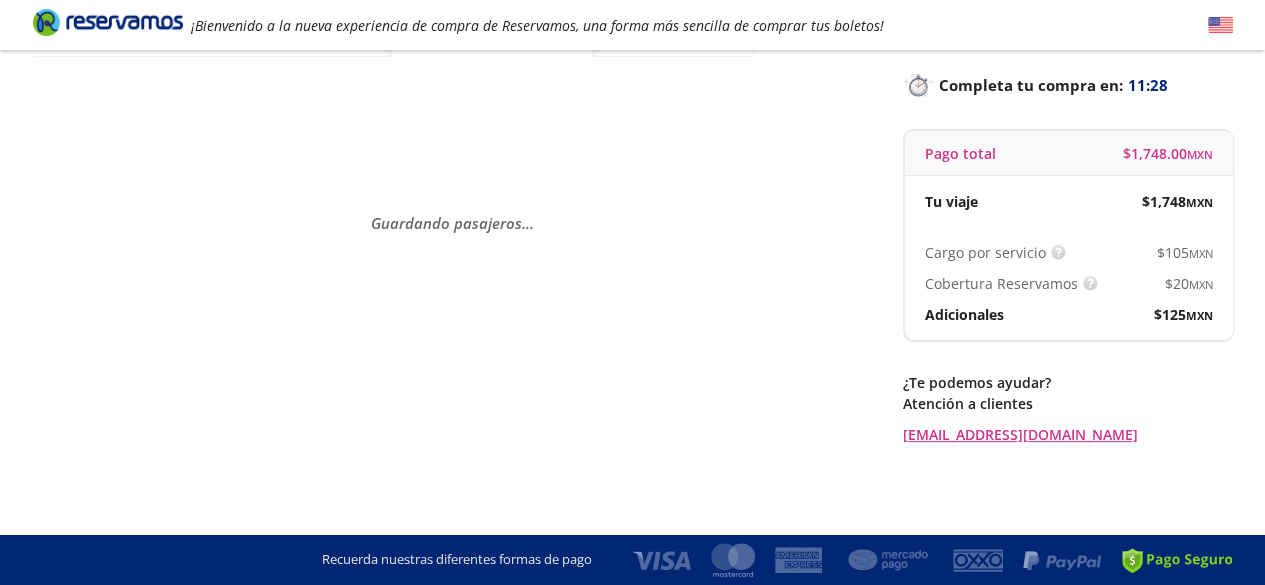 scroll, scrollTop: 0, scrollLeft: 0, axis: both 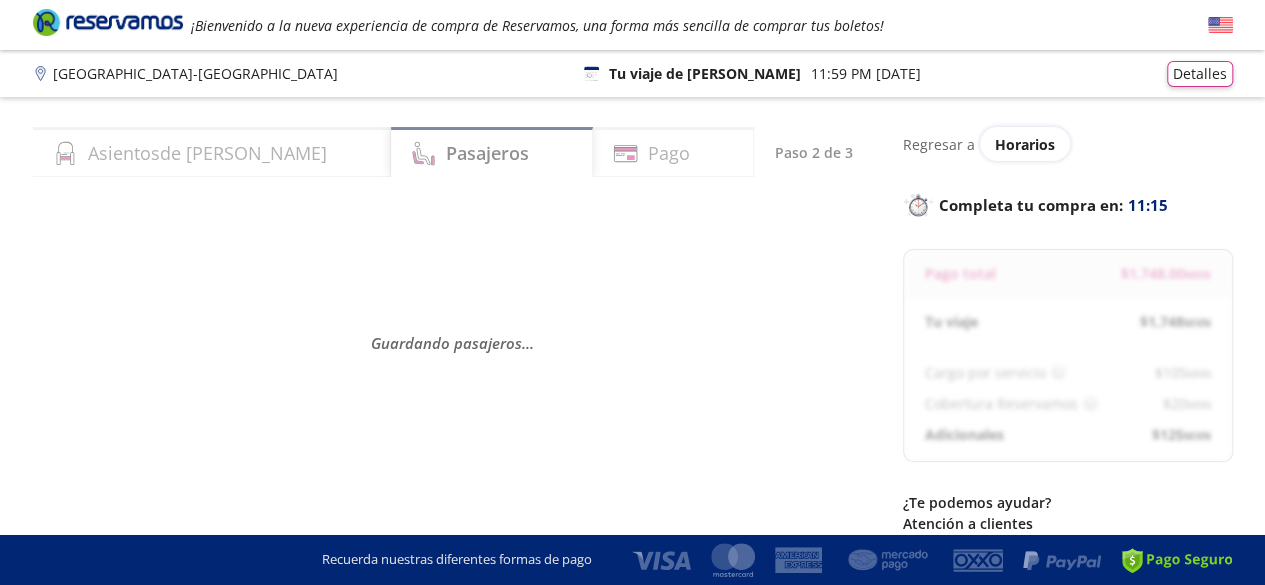 select on "MX" 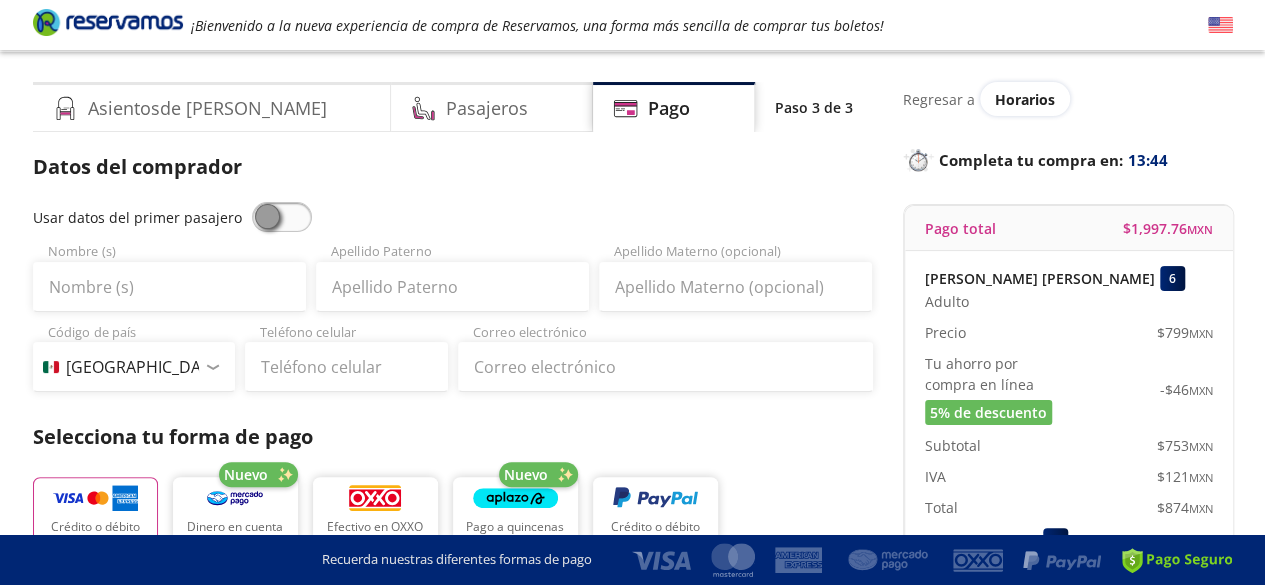 scroll, scrollTop: 0, scrollLeft: 0, axis: both 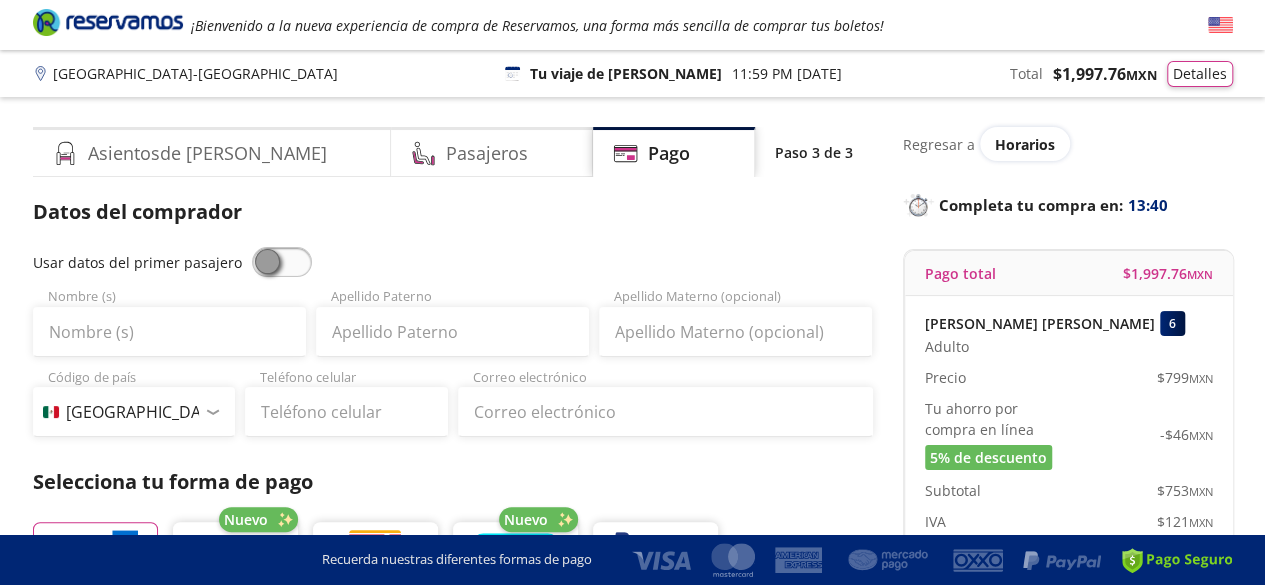 click at bounding box center [282, 262] 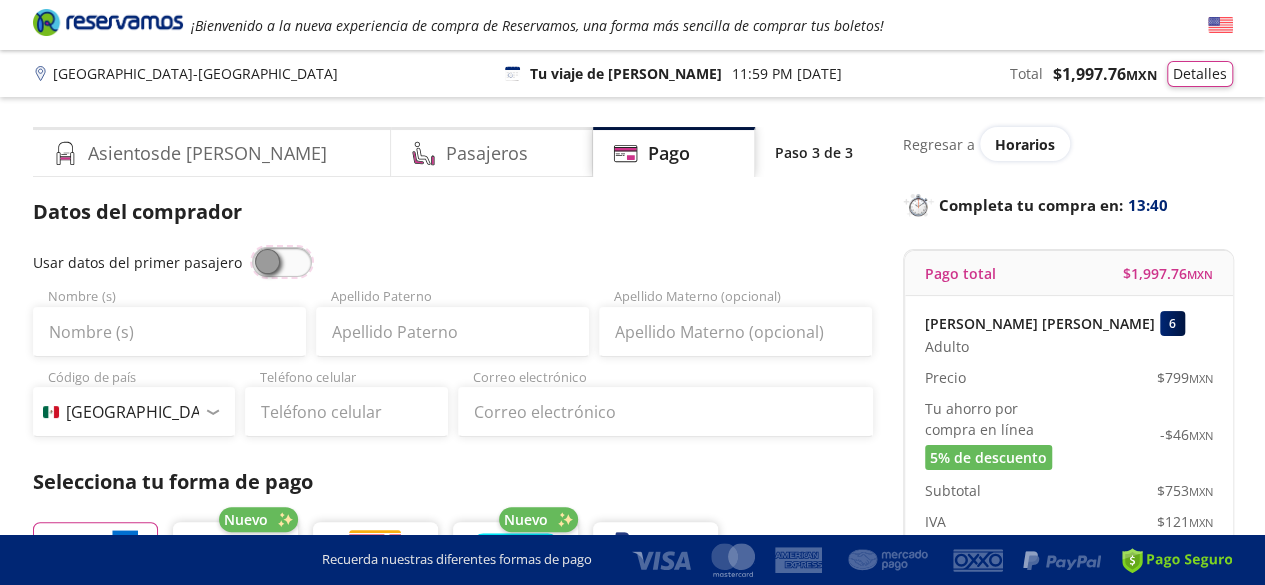 click at bounding box center [252, 247] 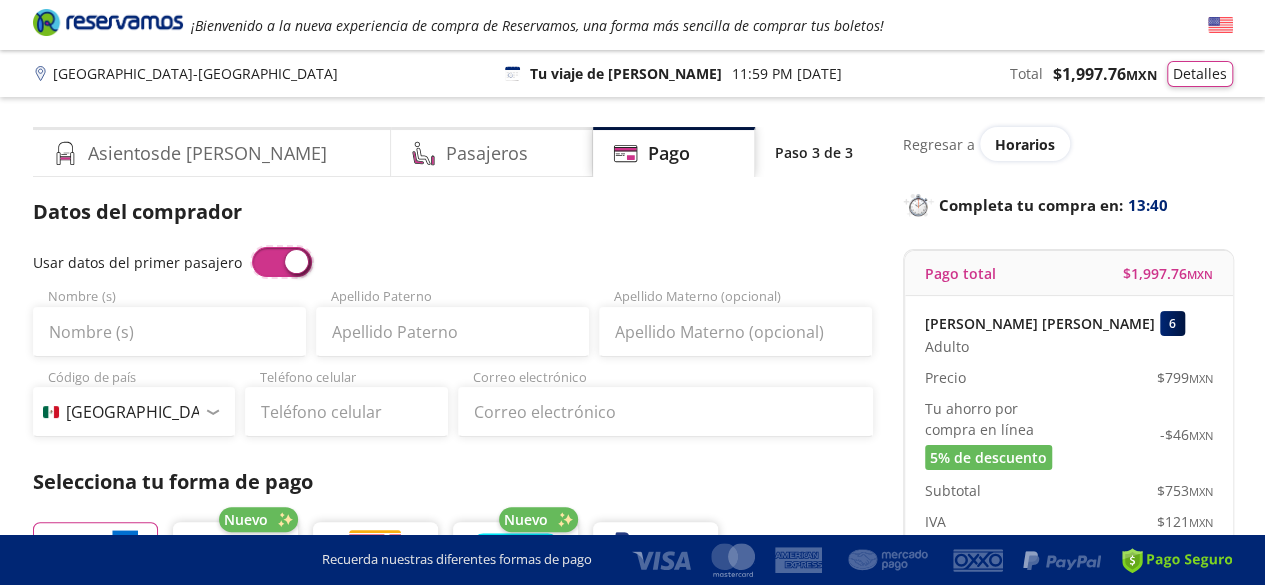 type on "Jose Luis" 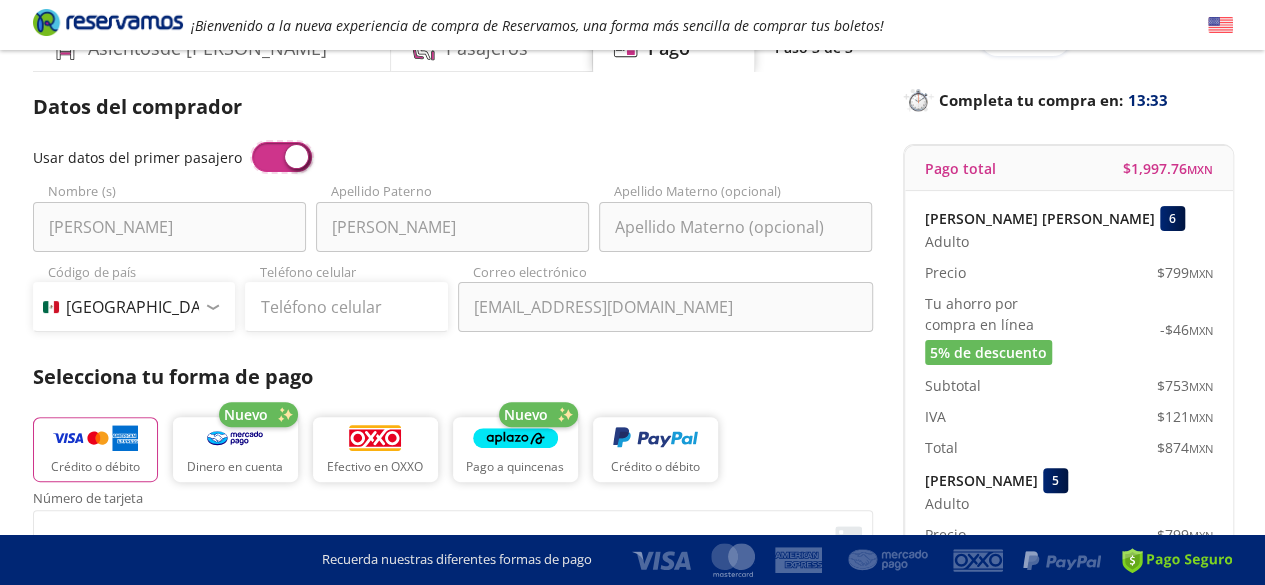 scroll, scrollTop: 103, scrollLeft: 0, axis: vertical 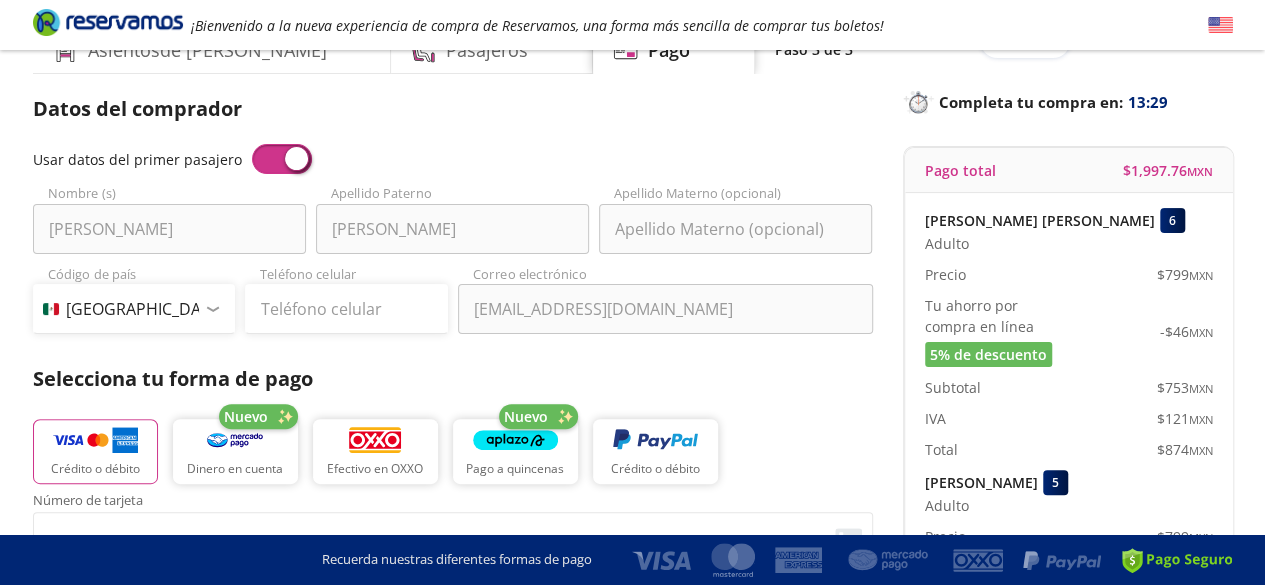 click at bounding box center (282, 159) 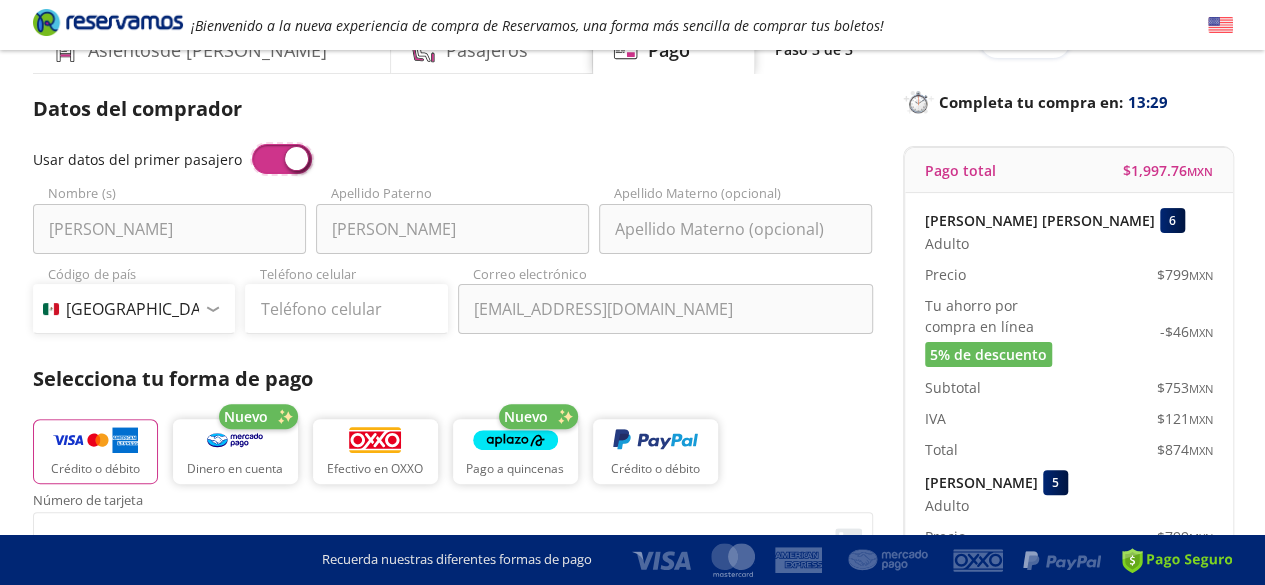 click at bounding box center (252, 144) 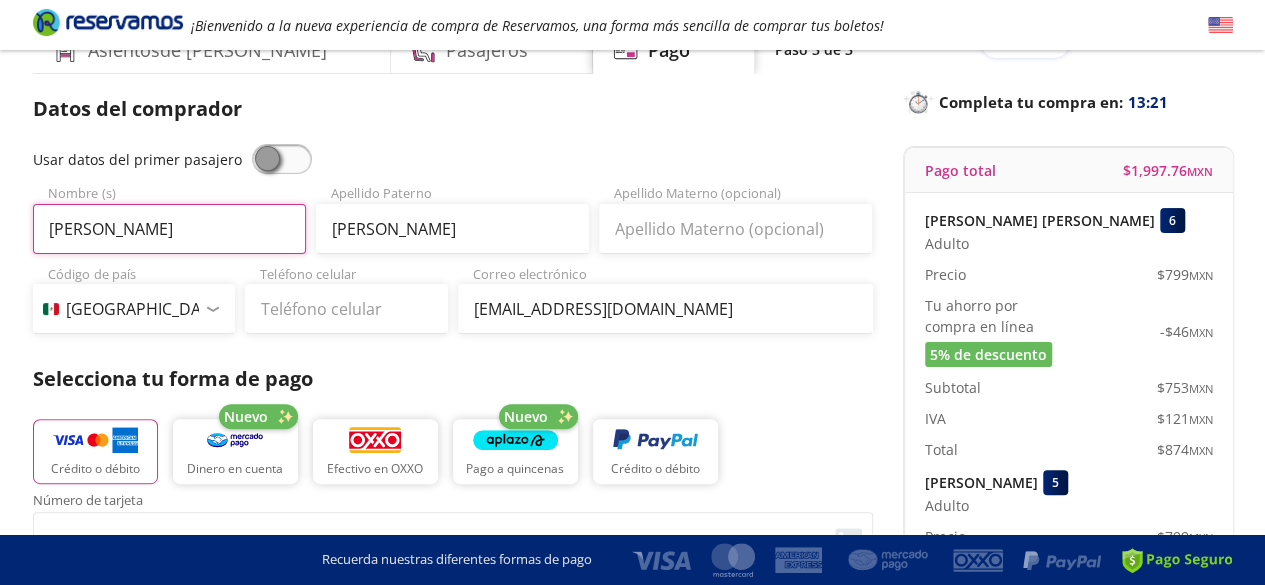 click on "Jose Luis" at bounding box center [169, 229] 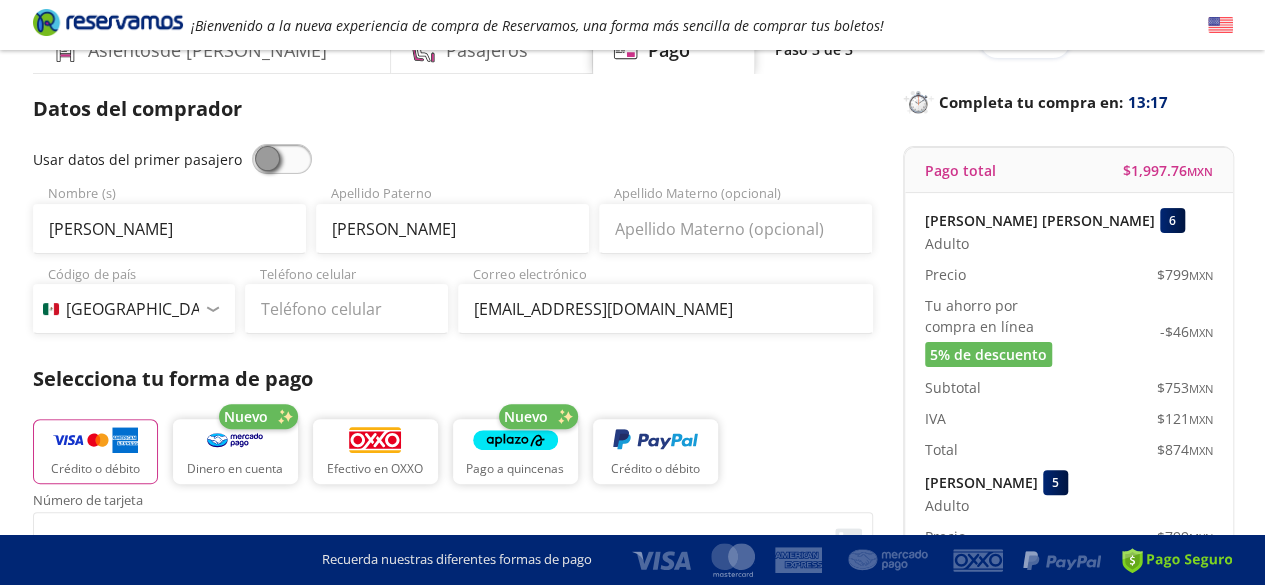 click at bounding box center [282, 159] 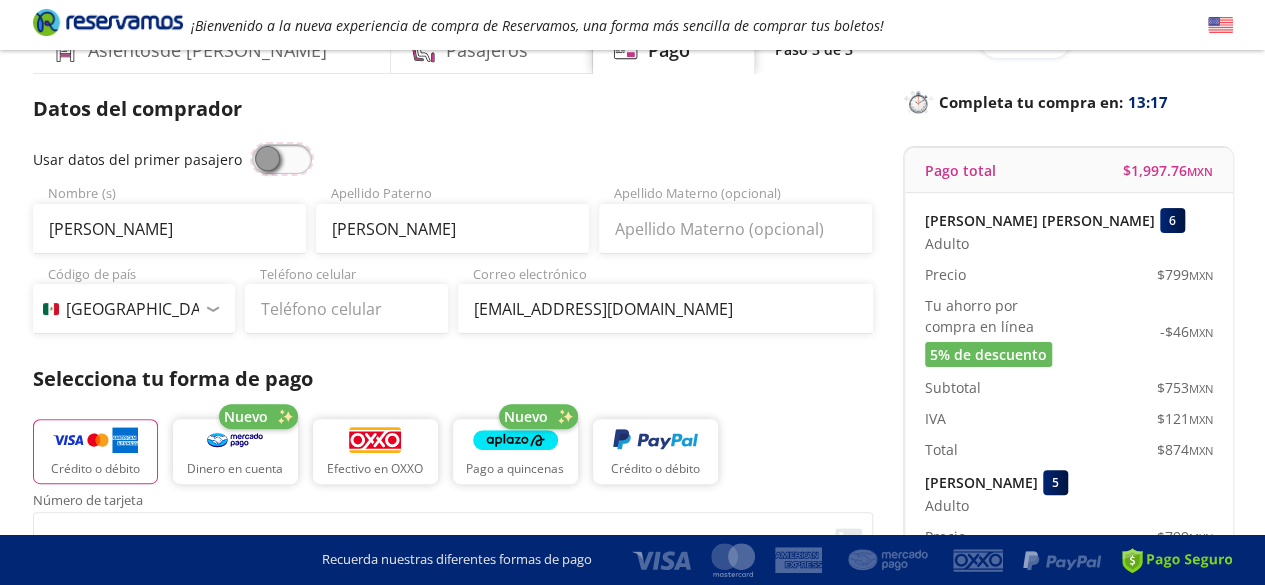 click at bounding box center [252, 144] 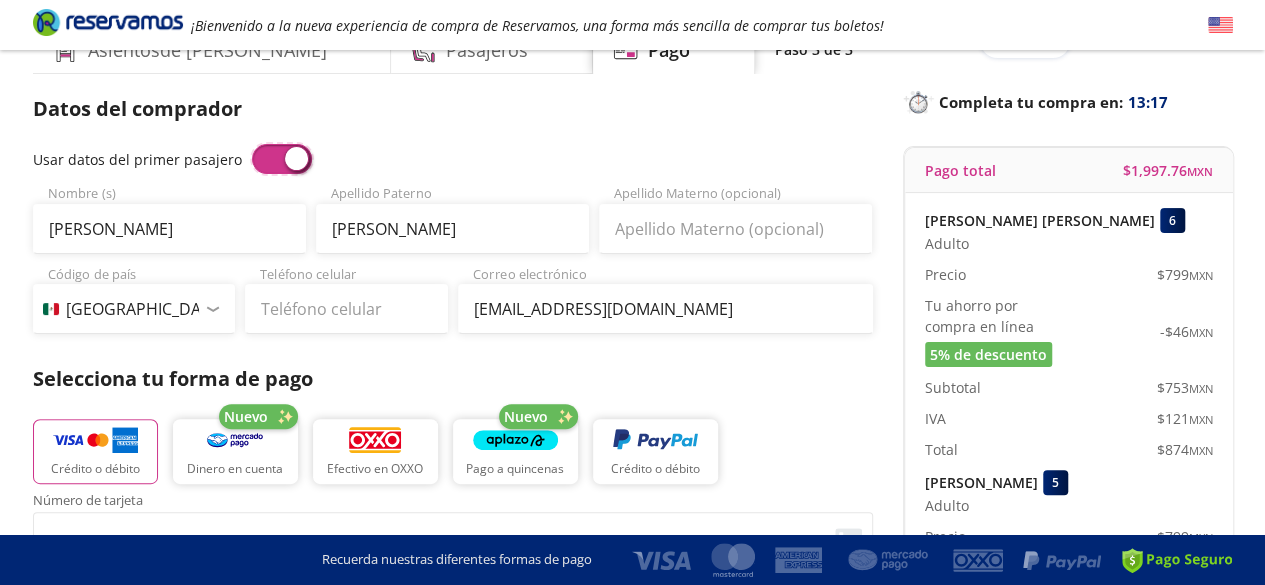 type on "Jose Luis" 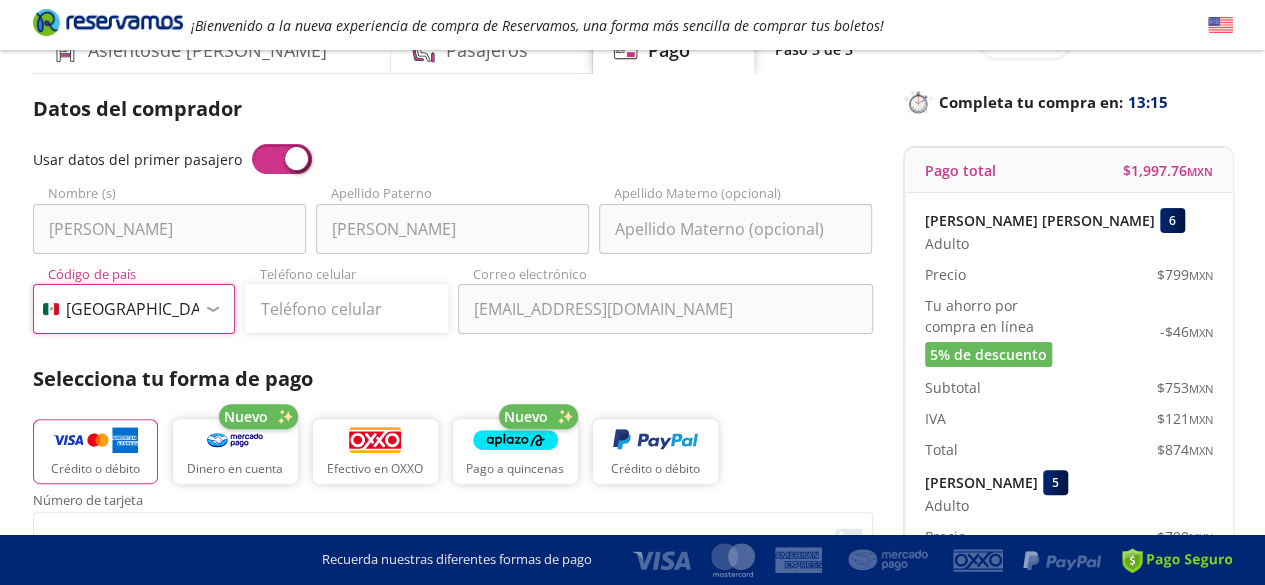 click on "Código de país Estados Unidos +1 México +52 Colombia +57 Brasil +55 Afganistán +93 Albania +355 Alemania +49 Andorra +376 Angola +244 Anguila +1 Antigua y Barbuda +1 Arabia Saudita +966 Argelia +213 Argentina +54 Armenia +374 Aruba +297 Australia +61 Austria +43 Azerbaiyán +994 Bahamas +1 Bangladés +880 Barbados +1 Baréin +973 Bélgica +32 Belice +501 Benín +229 Bermudas +1 Bielorrusia +375 Birmania +95 Bolivia +591 Bosnia y Herzegovina +387 Botsuana +267 Brunéi +673 Bulgaria +359 Burkina Faso +226 Burundi +257 Bután +975 Cabo Verde +238 Camboya +855 Camerún +237 Canadá +1 Caribe Neerlandés +599 Chad +235 Chile +56 China +86 Chipre +357 Comoras +269 Congo +243 Congo +242 Corea del Norte +850 Corea del Sur +82 Costa de Marfil +225 Costa Rica +506 Croacia +385 Cuba +53 Curaçao +599 Dinamarca +45 Dominica +1 Ecuador +593 Egipto +20 El Salvador +503 Emiratos Árabes Unidos +971 Eritrea +291 Eslovaquia +421 Eslovenia +386 España +34 Estonia +372 Etiopía +251 Federación Rusa +7 Fiji +679 Ghana +233" at bounding box center (134, 309) 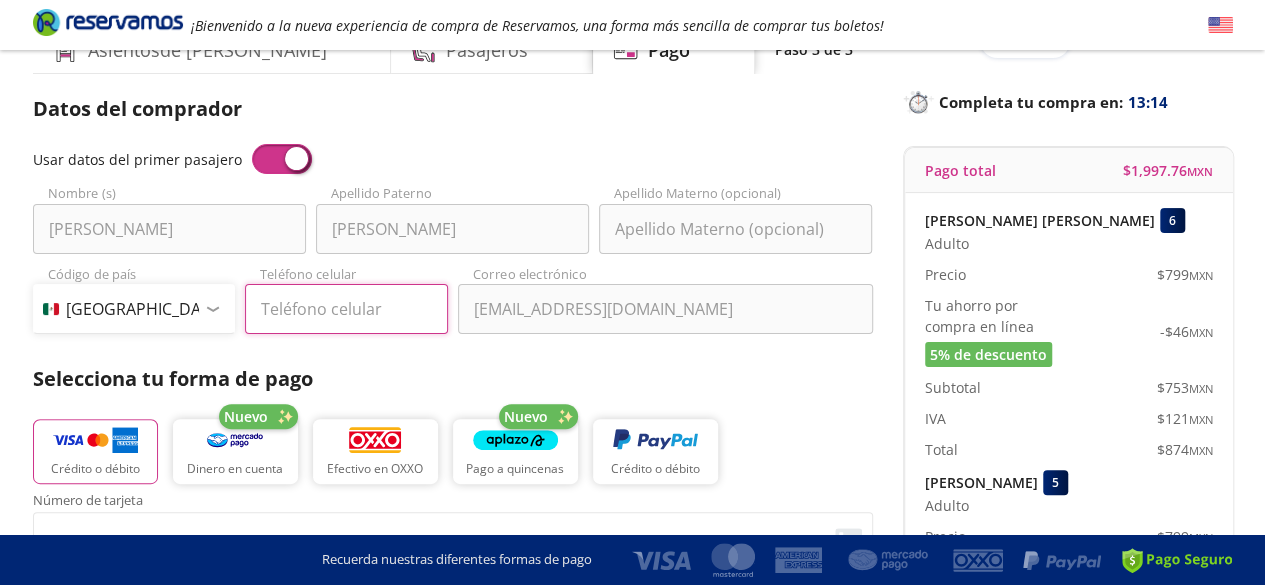click on "Teléfono celular" at bounding box center [346, 309] 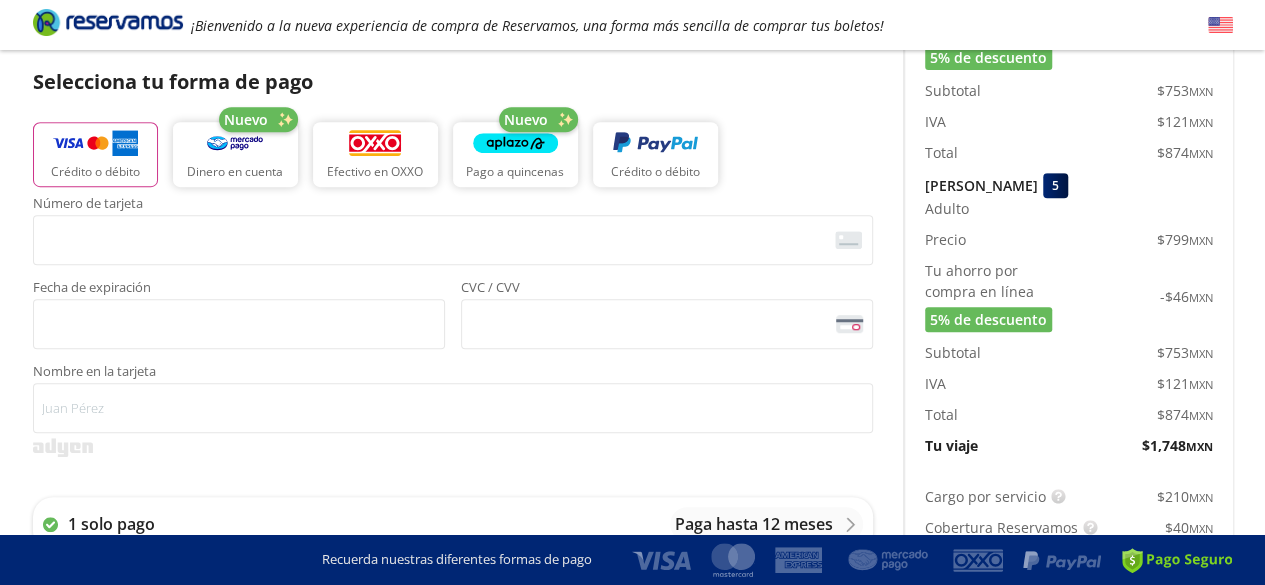 scroll, scrollTop: 401, scrollLeft: 0, axis: vertical 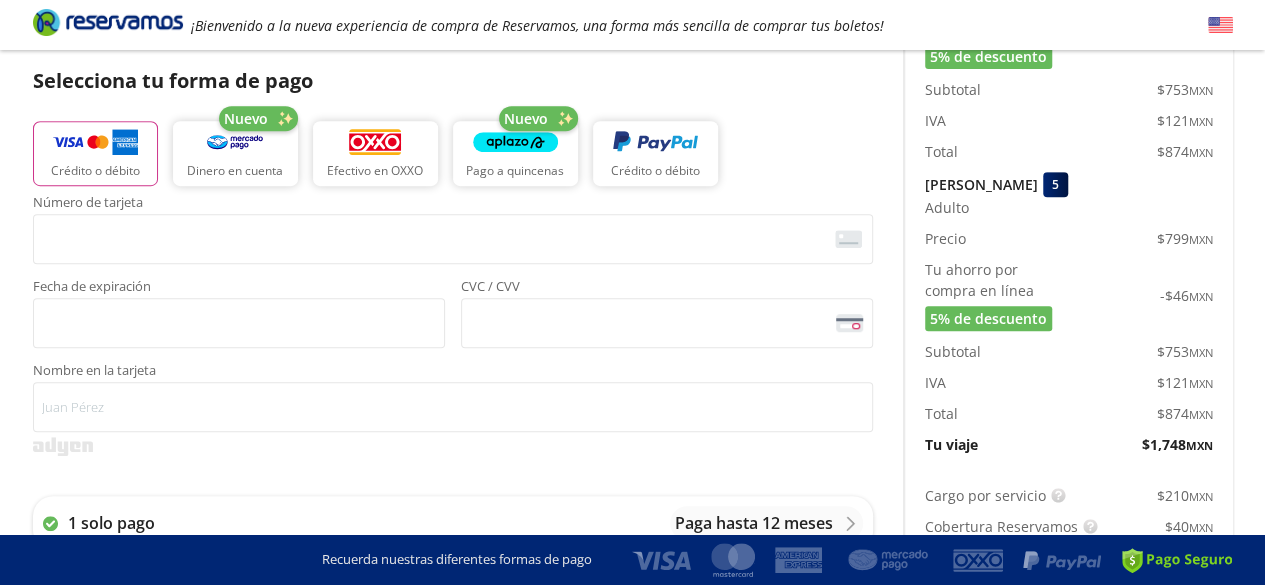 type on "55 8473 5867" 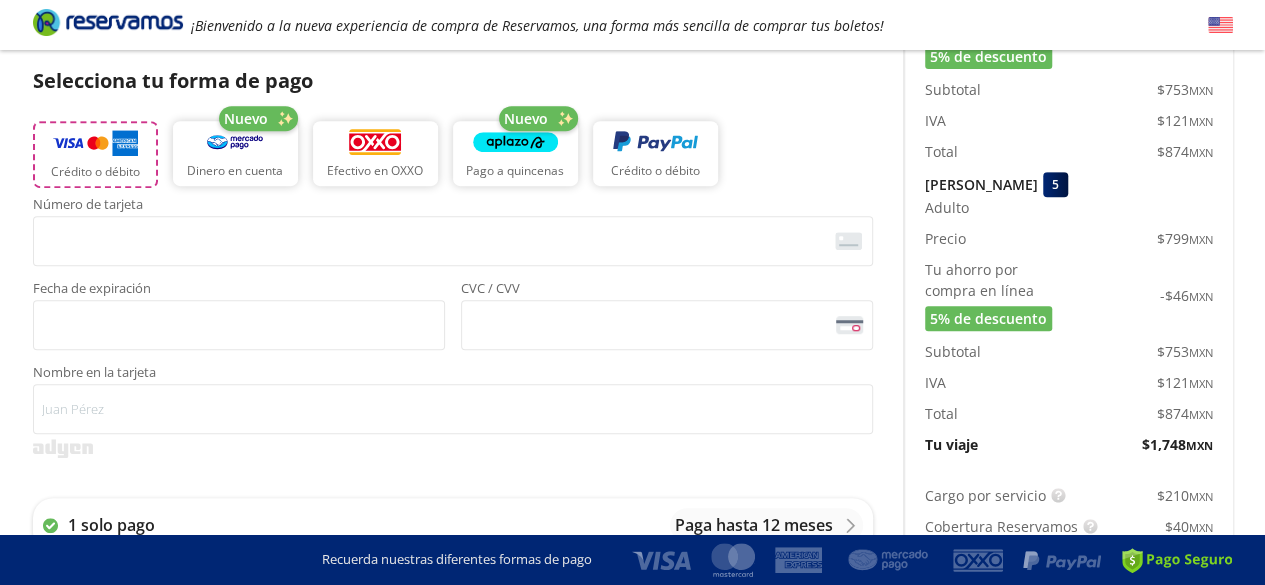 click on "Crédito o débito" at bounding box center [95, 154] 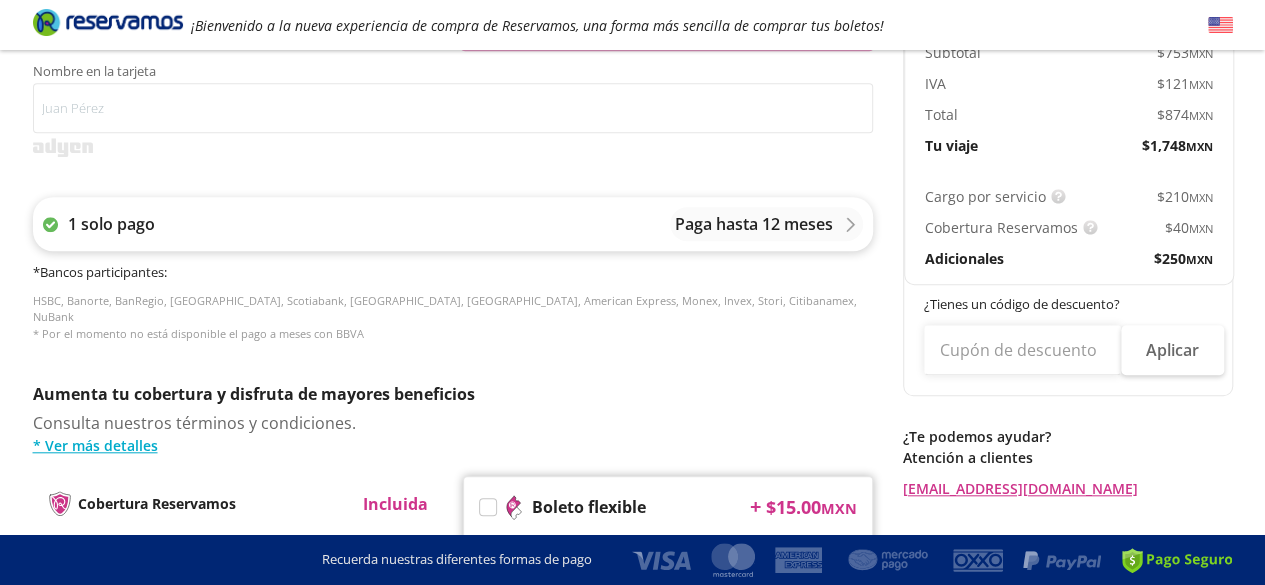 scroll, scrollTop: 701, scrollLeft: 0, axis: vertical 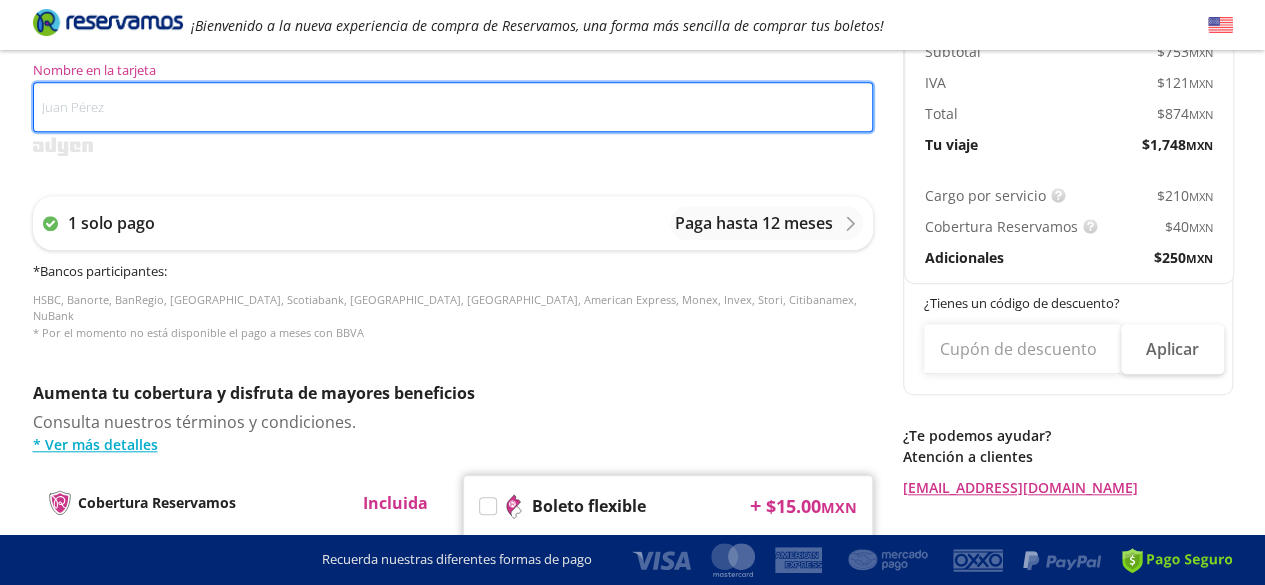 click on "Nombre en la tarjeta" at bounding box center (453, 107) 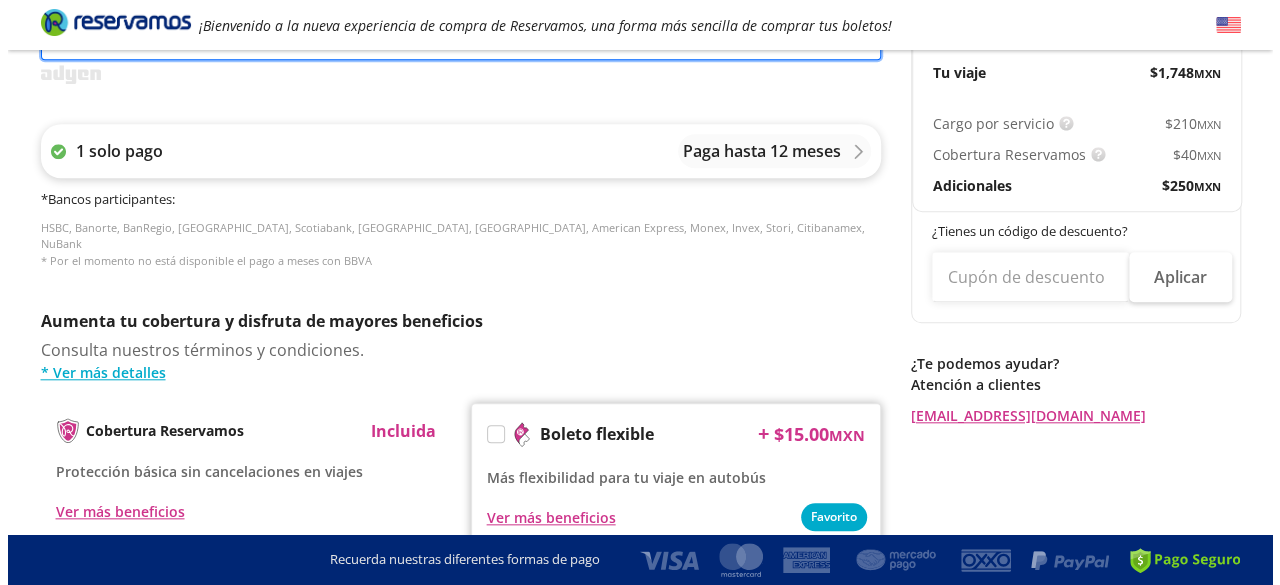 scroll, scrollTop: 776, scrollLeft: 0, axis: vertical 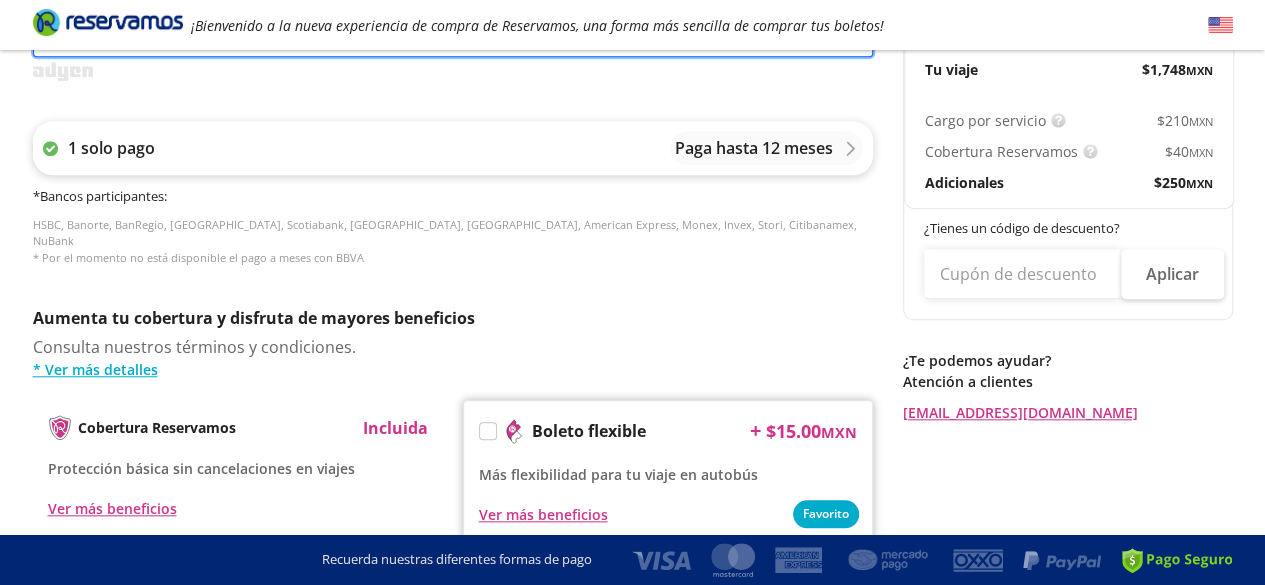 type on "Brenda Denise Adame Noguez" 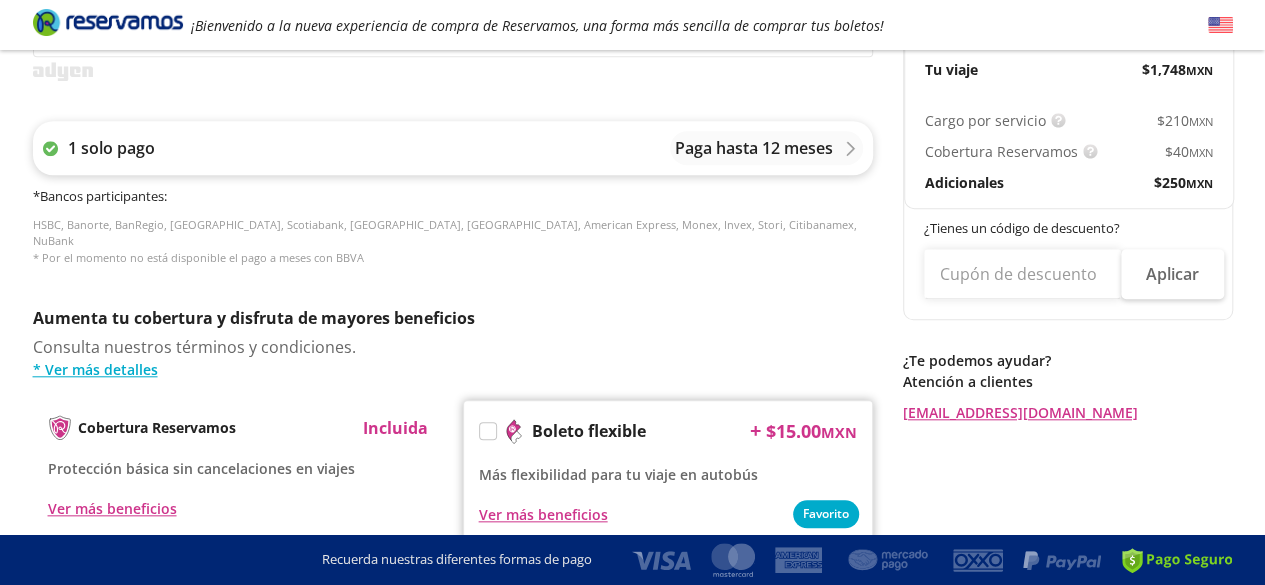 click on "1 solo pago Paga hasta 12 meses" at bounding box center (453, 148) 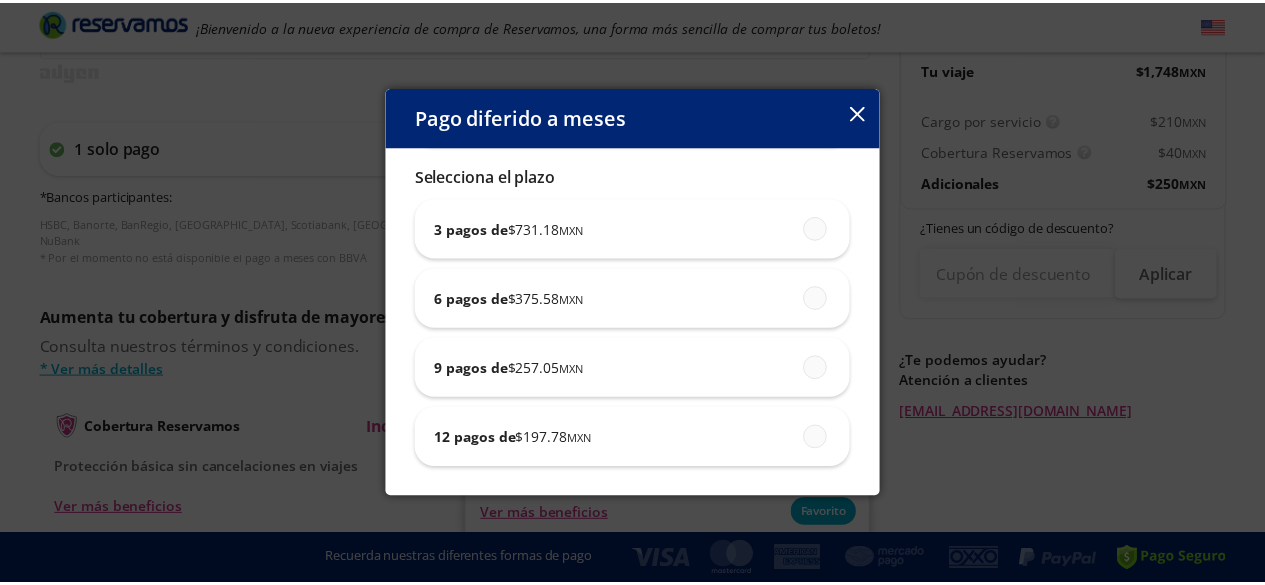 scroll, scrollTop: 0, scrollLeft: 0, axis: both 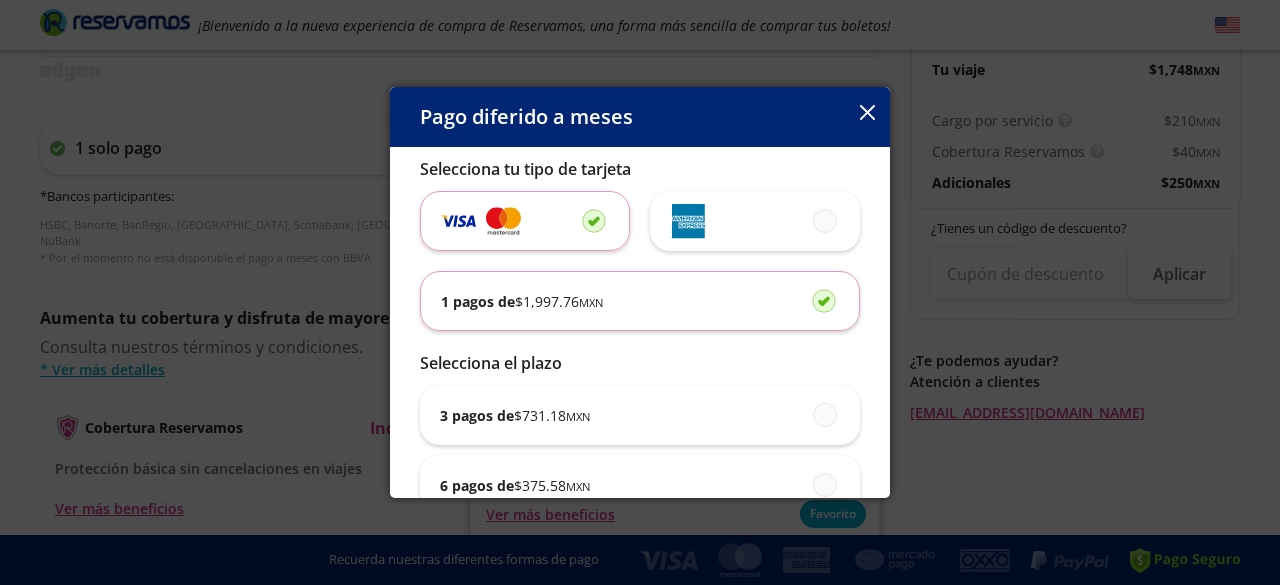 click 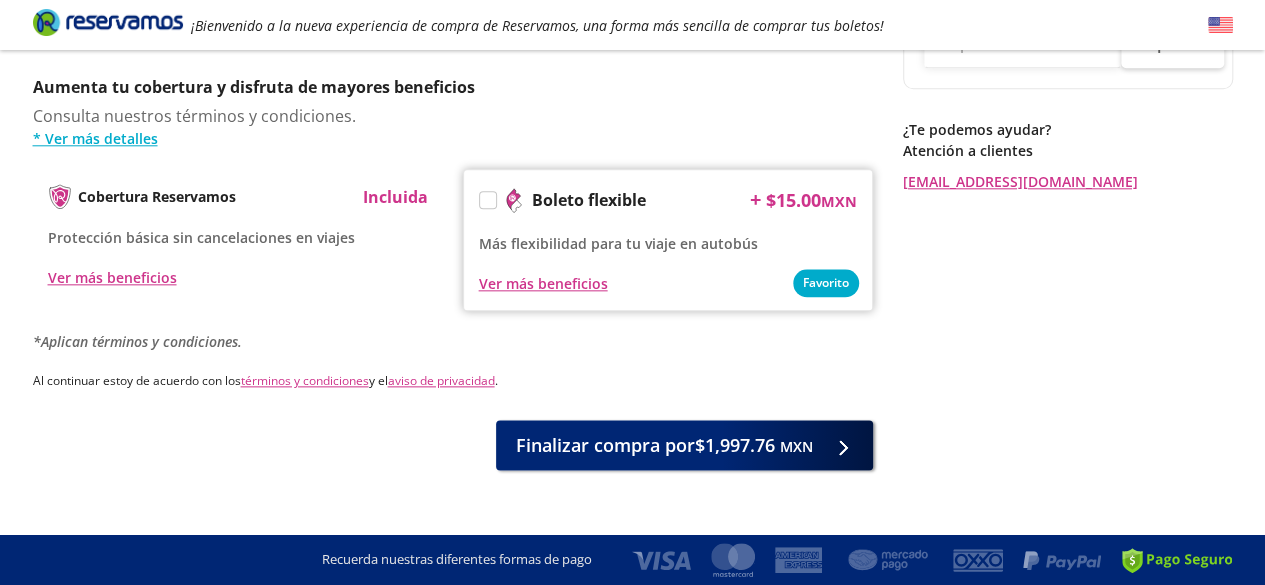 scroll, scrollTop: 1014, scrollLeft: 0, axis: vertical 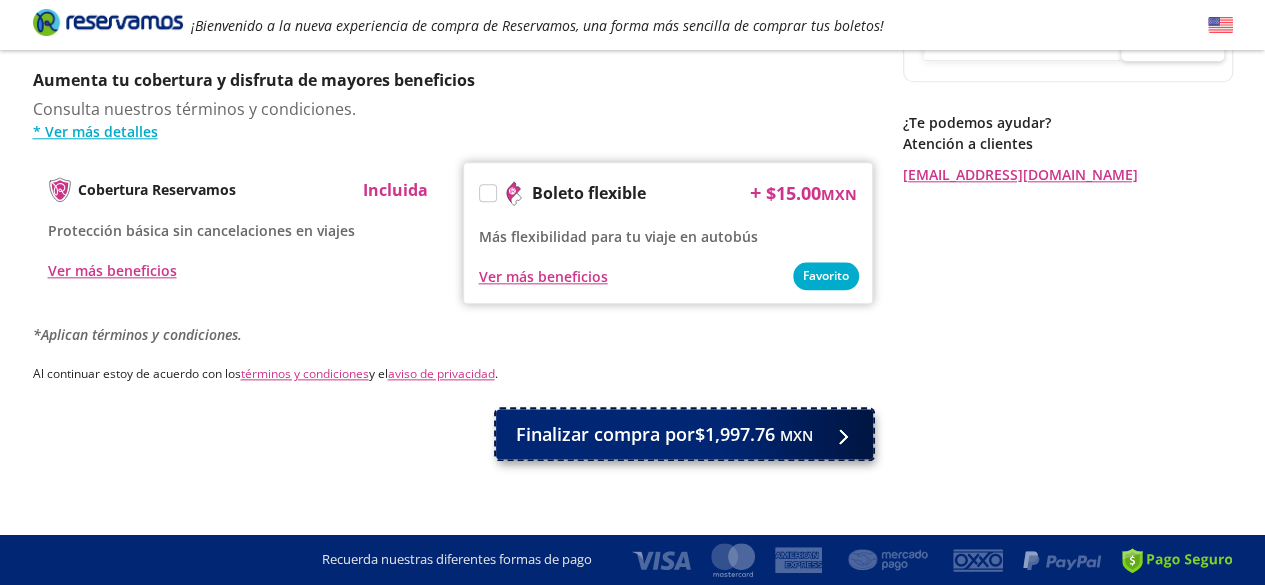 click on "Finalizar compra por  $1,997.76   MXN" at bounding box center (664, 434) 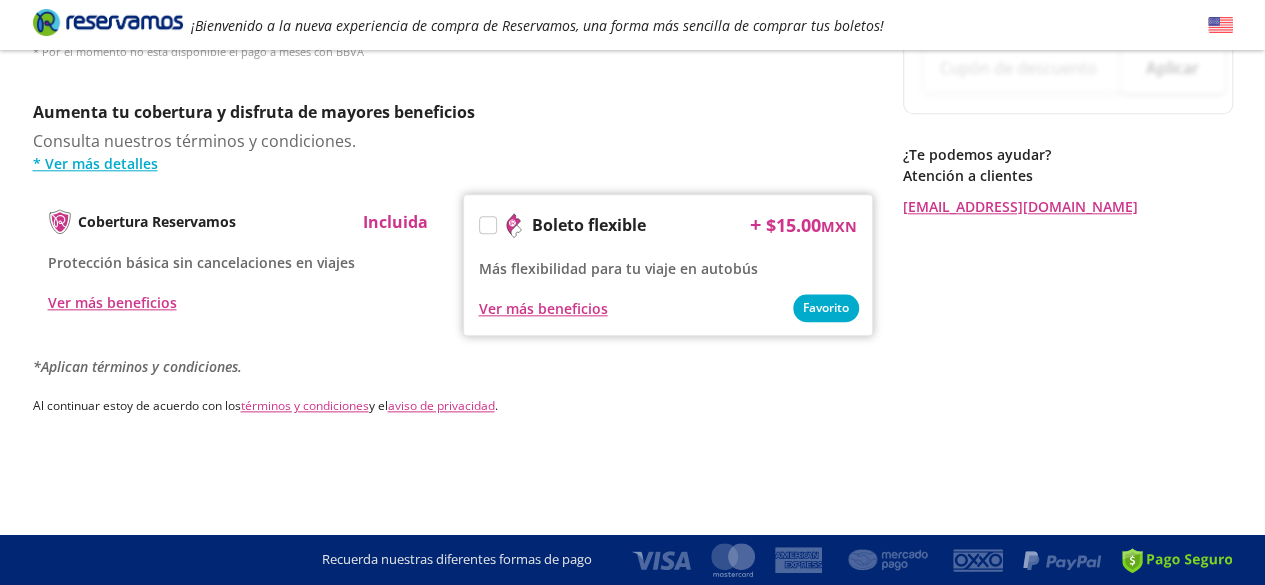 scroll, scrollTop: 0, scrollLeft: 0, axis: both 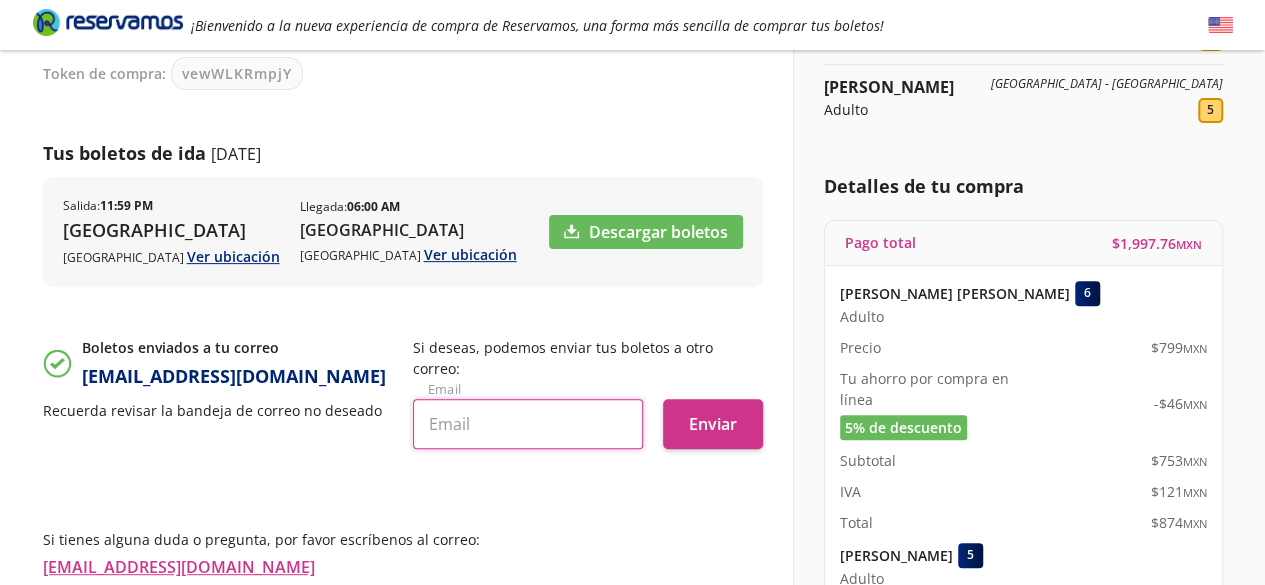 click at bounding box center (528, 424) 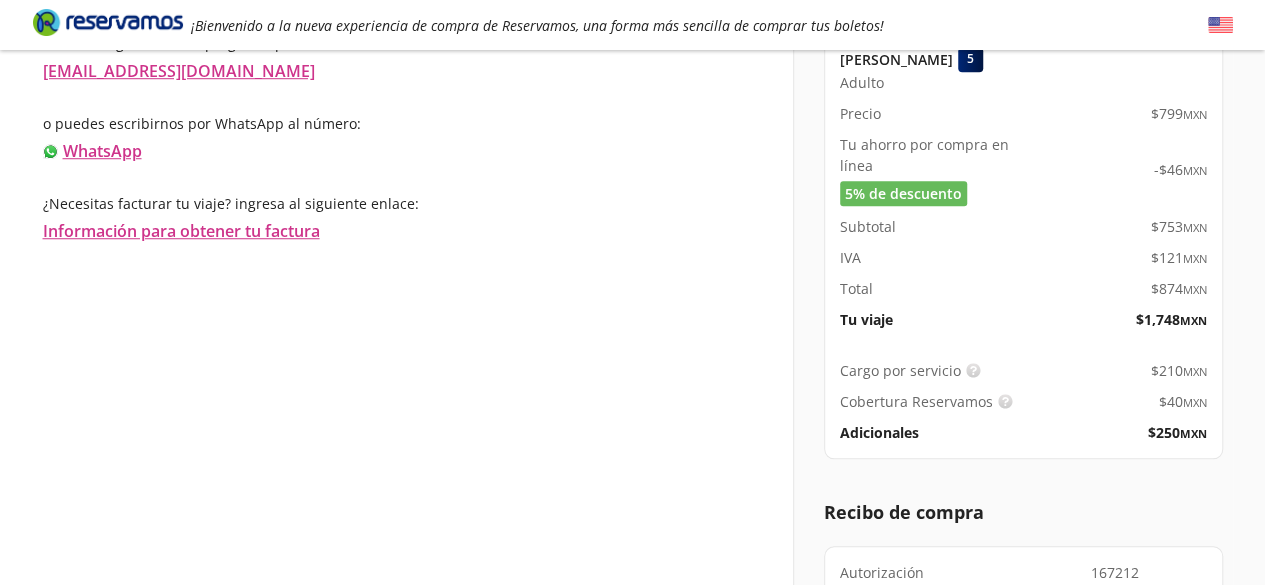 scroll, scrollTop: 856, scrollLeft: 0, axis: vertical 